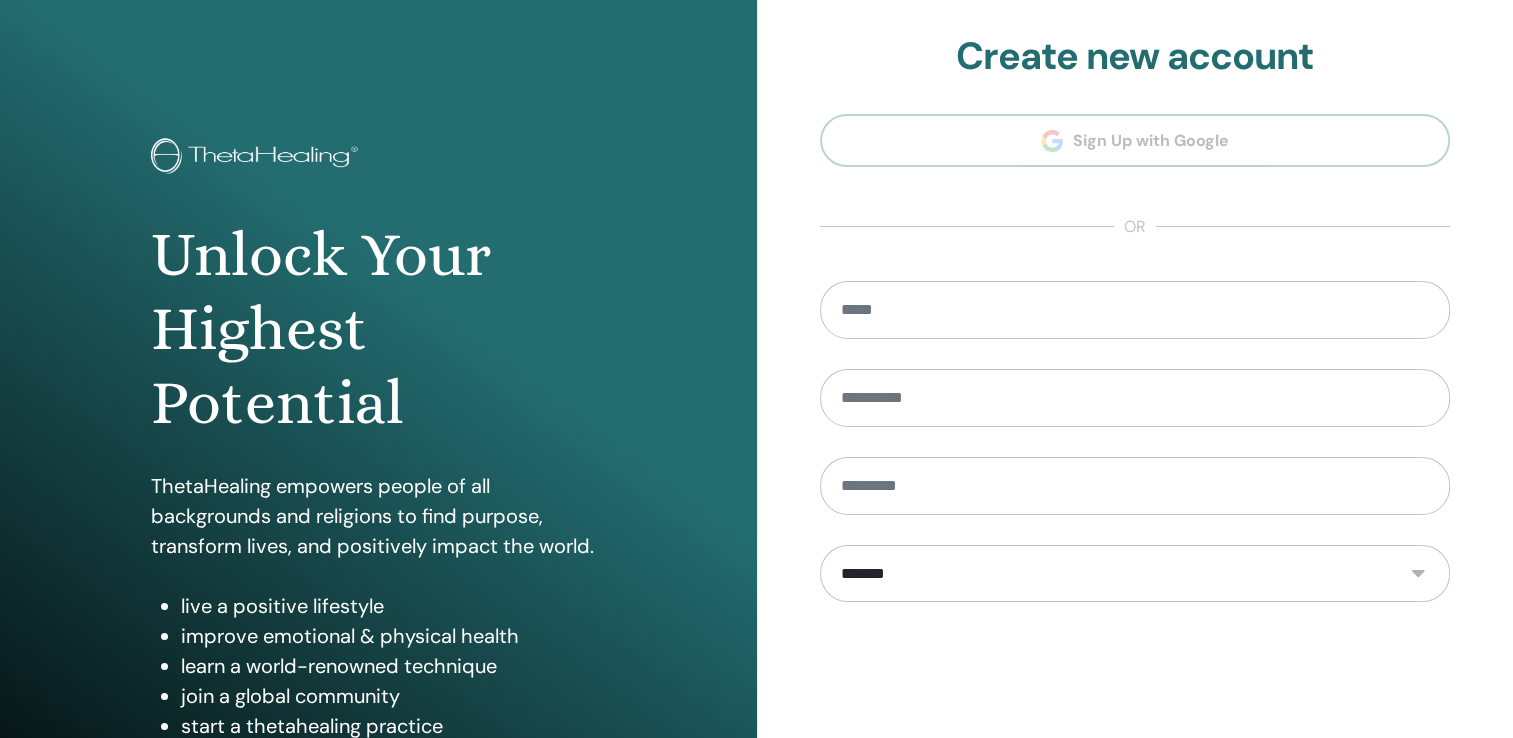 scroll, scrollTop: 200, scrollLeft: 0, axis: vertical 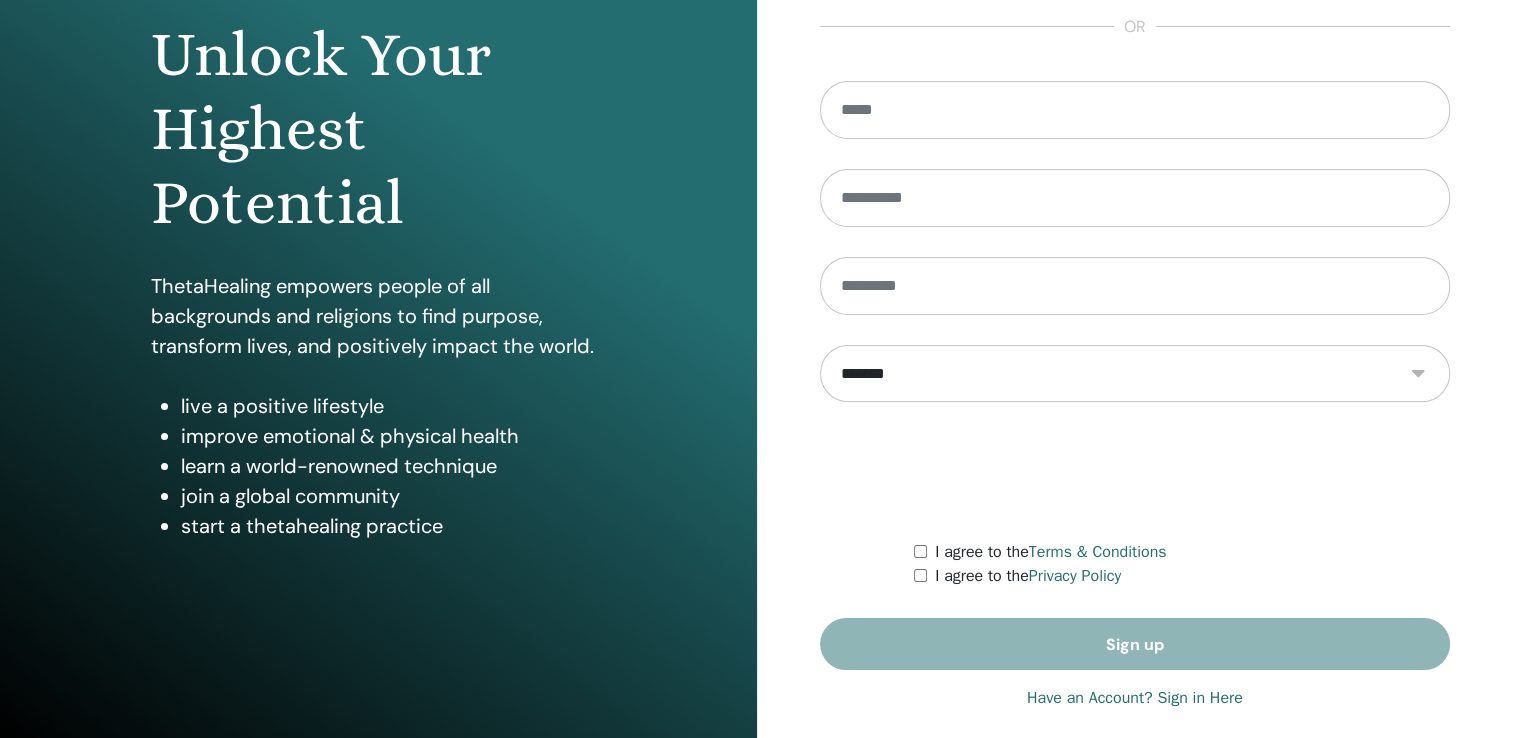type on "**********" 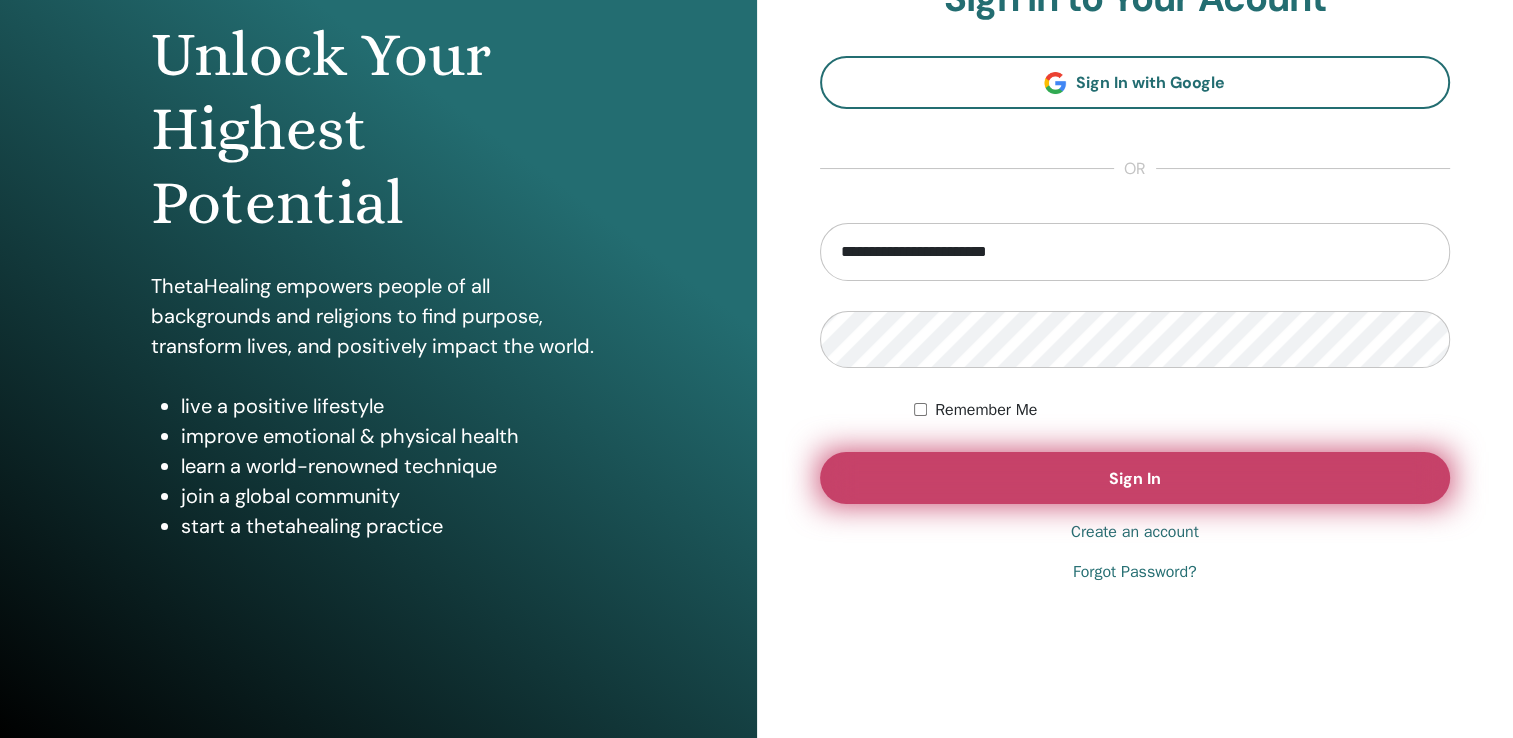 scroll, scrollTop: 0, scrollLeft: 0, axis: both 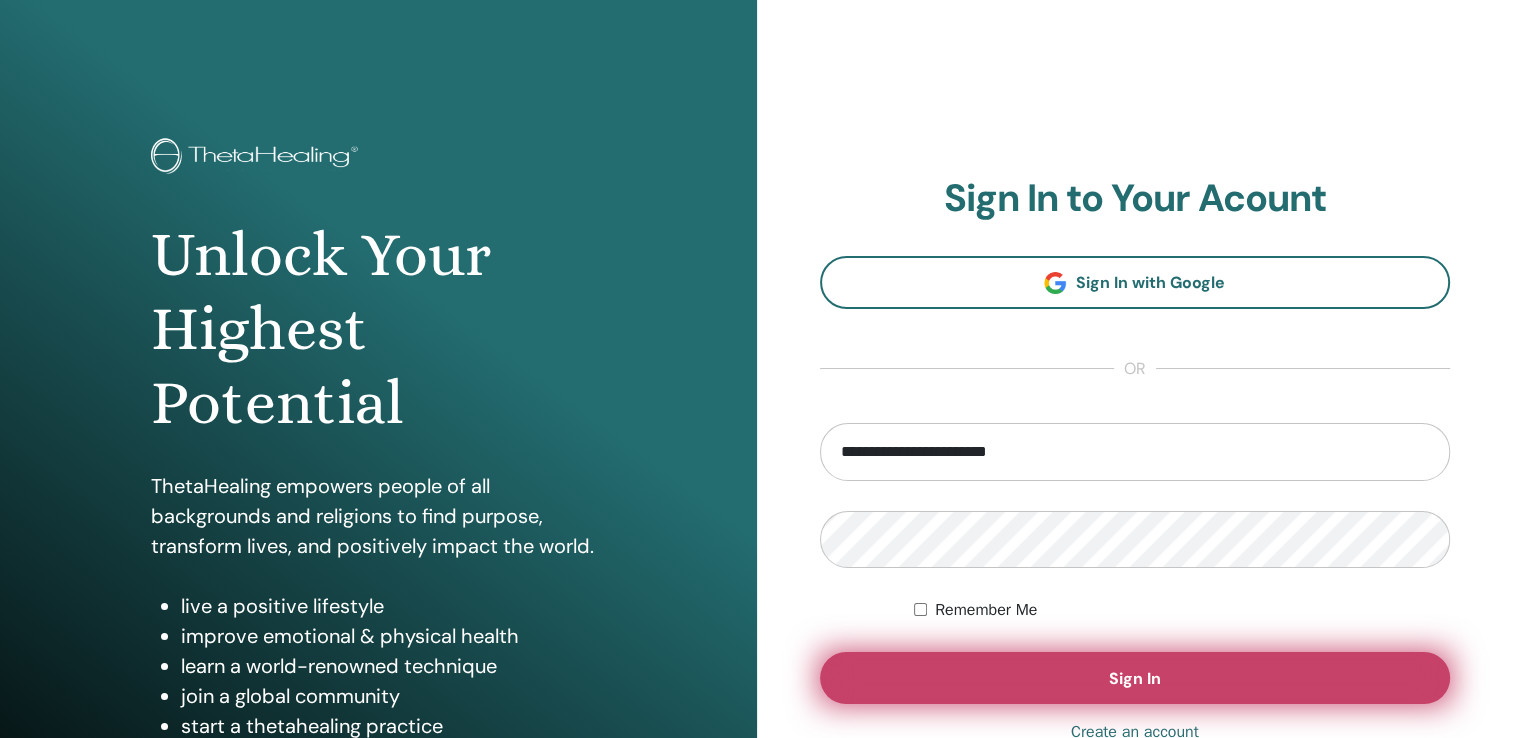 click on "Sign In" at bounding box center [1135, 678] 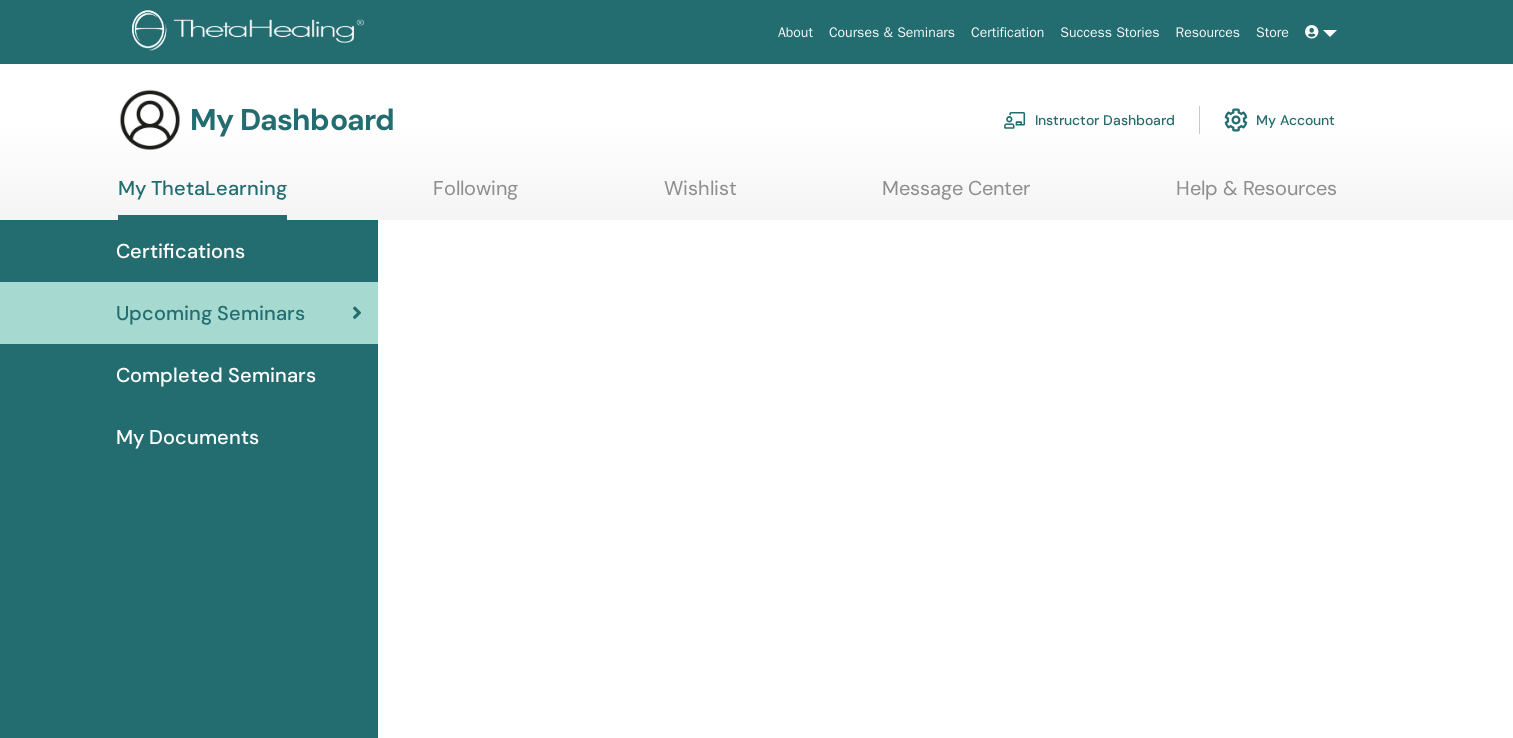 scroll, scrollTop: 0, scrollLeft: 0, axis: both 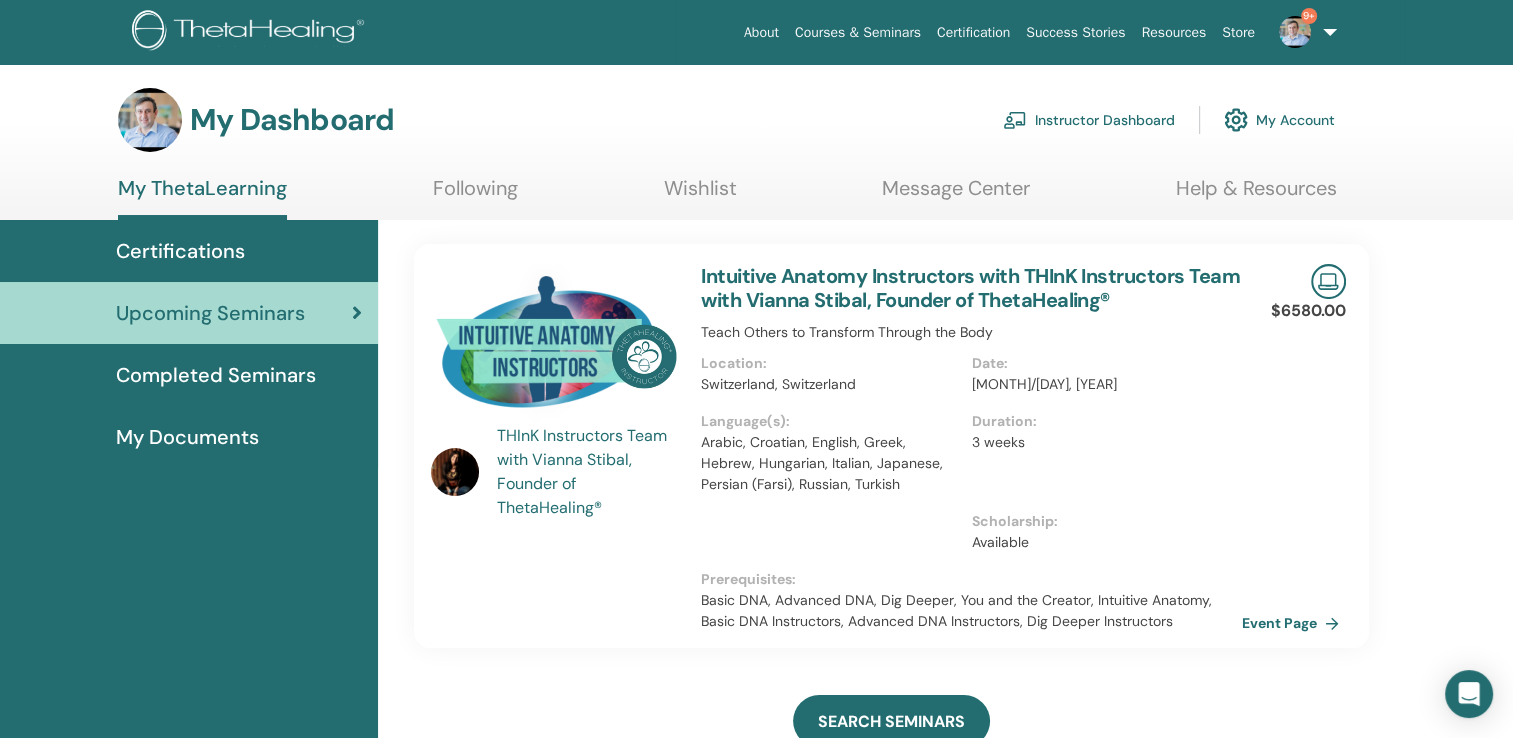 click on "My Dashboard" at bounding box center [292, 120] 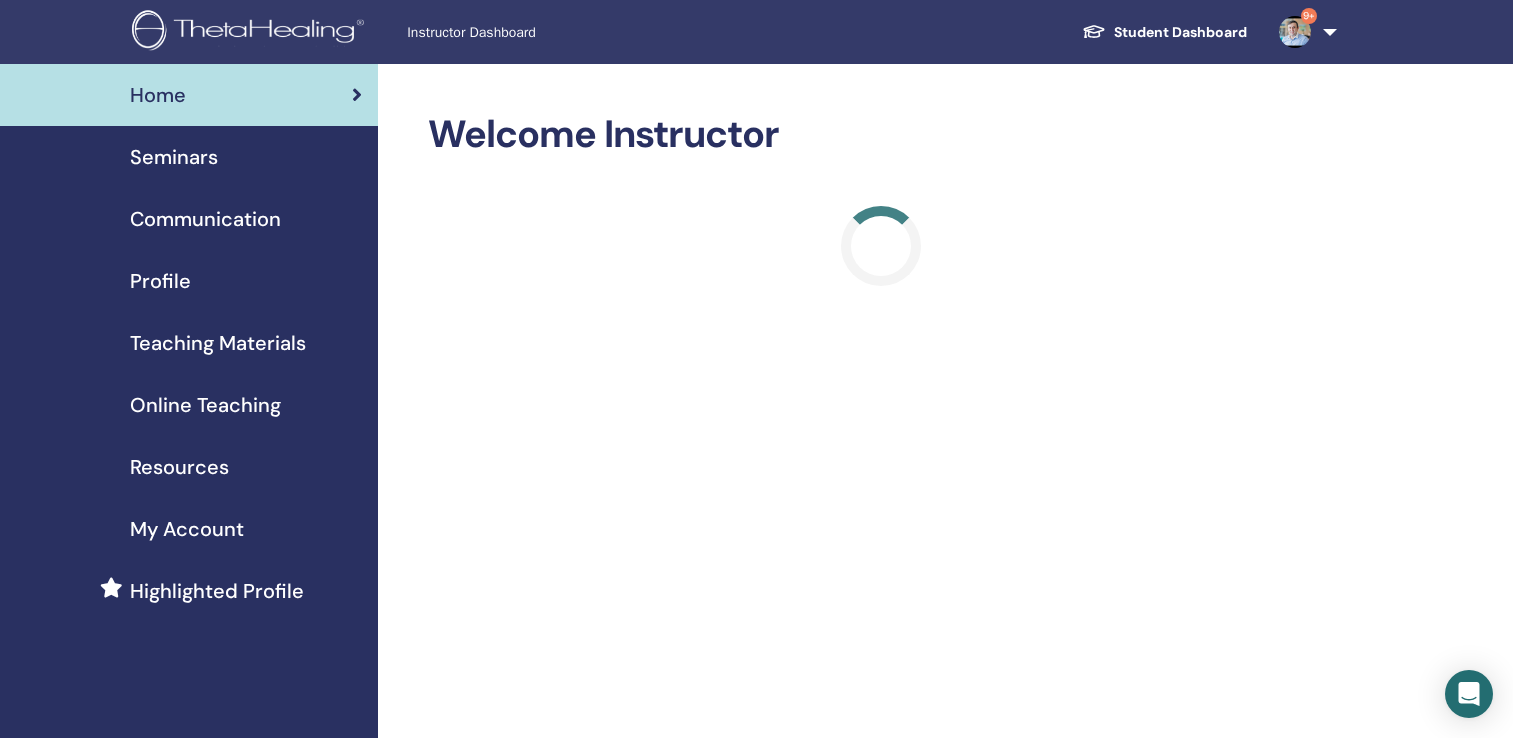 scroll, scrollTop: 0, scrollLeft: 0, axis: both 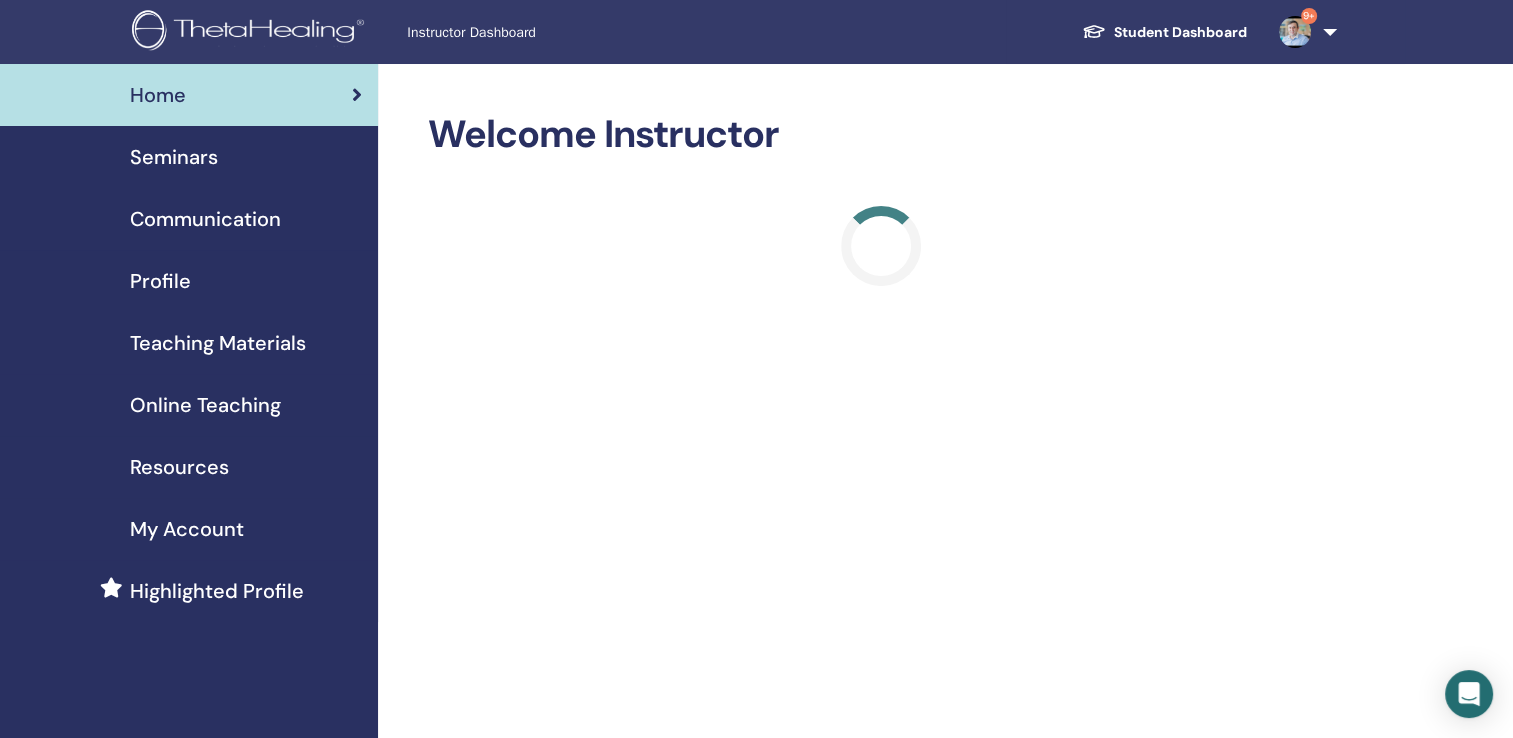 click on "Seminars" at bounding box center [174, 157] 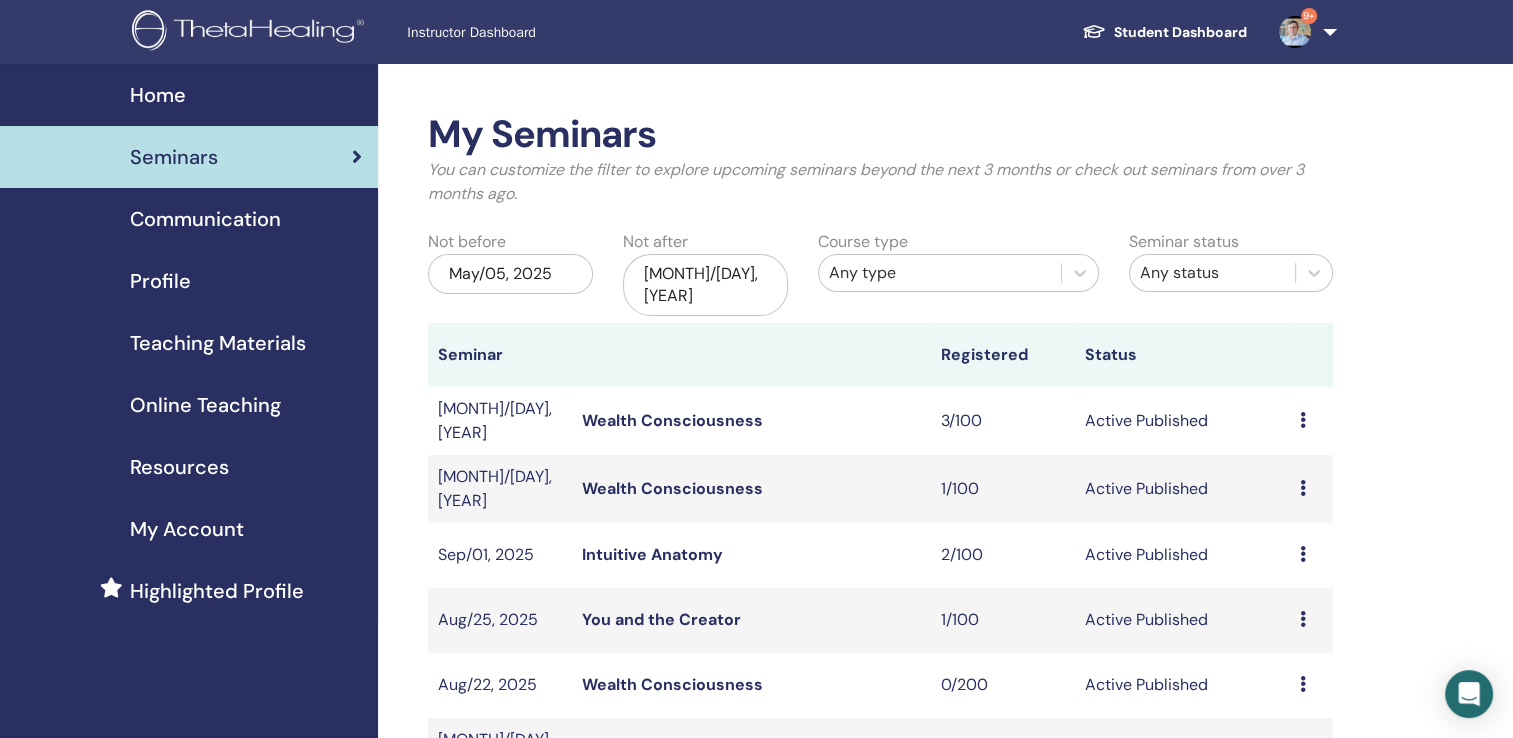 scroll, scrollTop: 100, scrollLeft: 0, axis: vertical 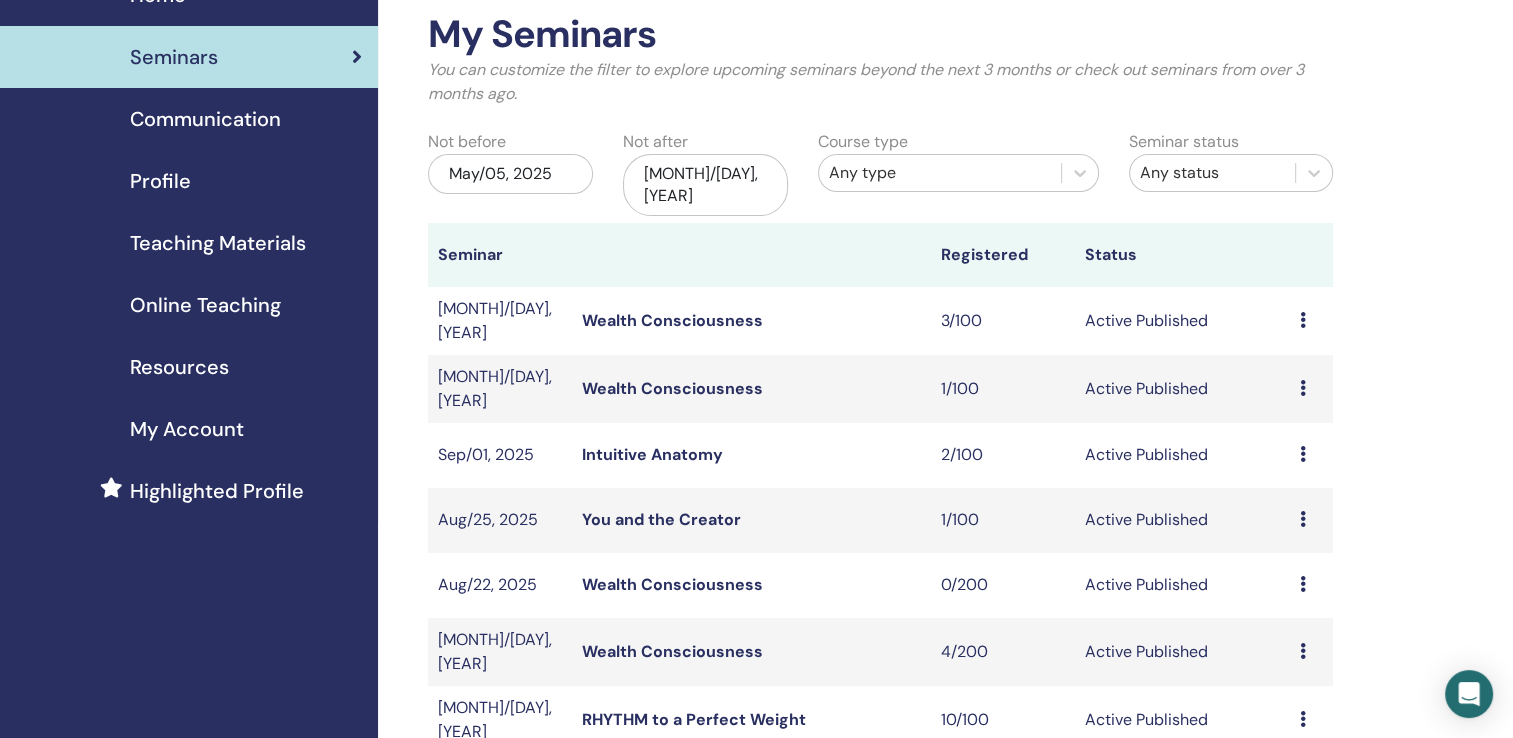 click on "You and the Creator" at bounding box center [661, 519] 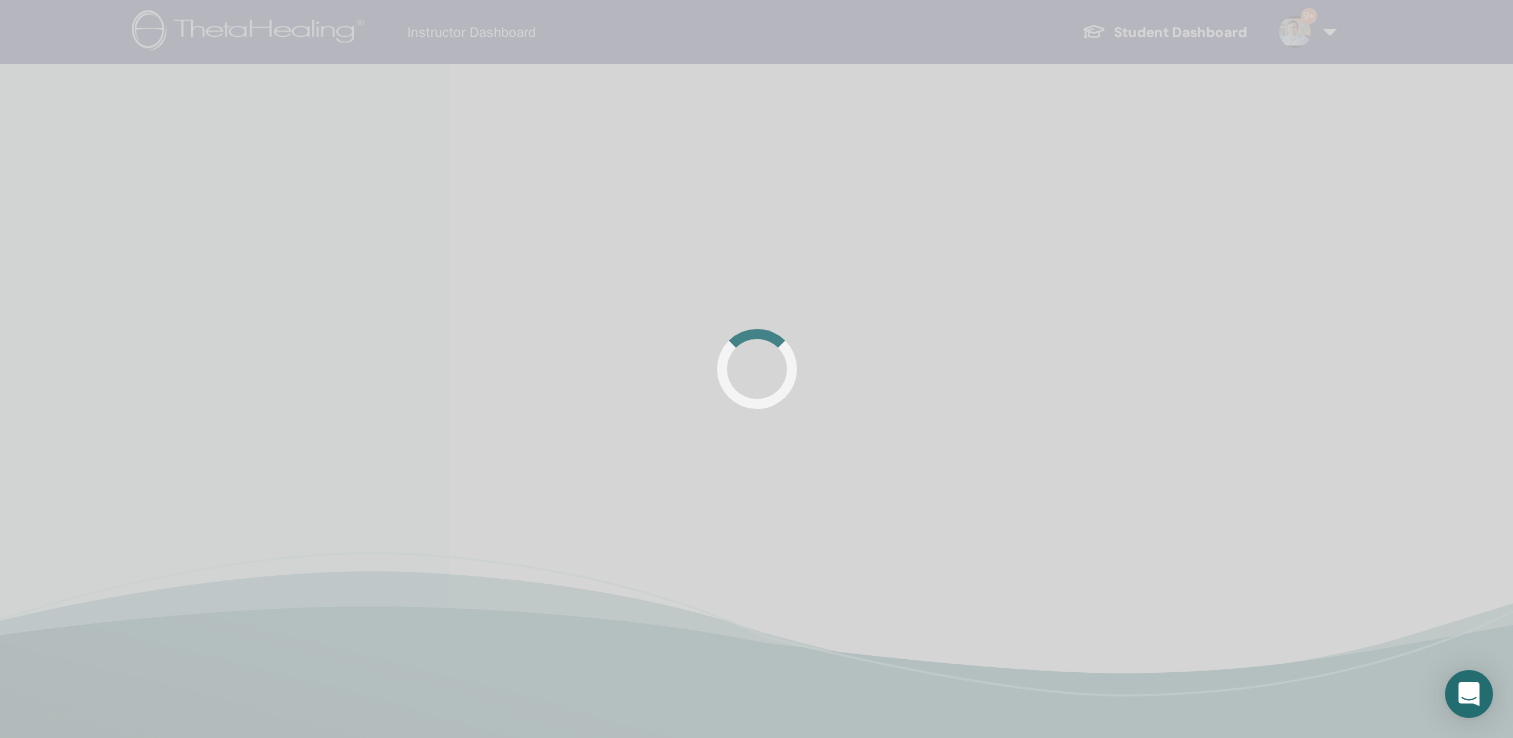 scroll, scrollTop: 0, scrollLeft: 0, axis: both 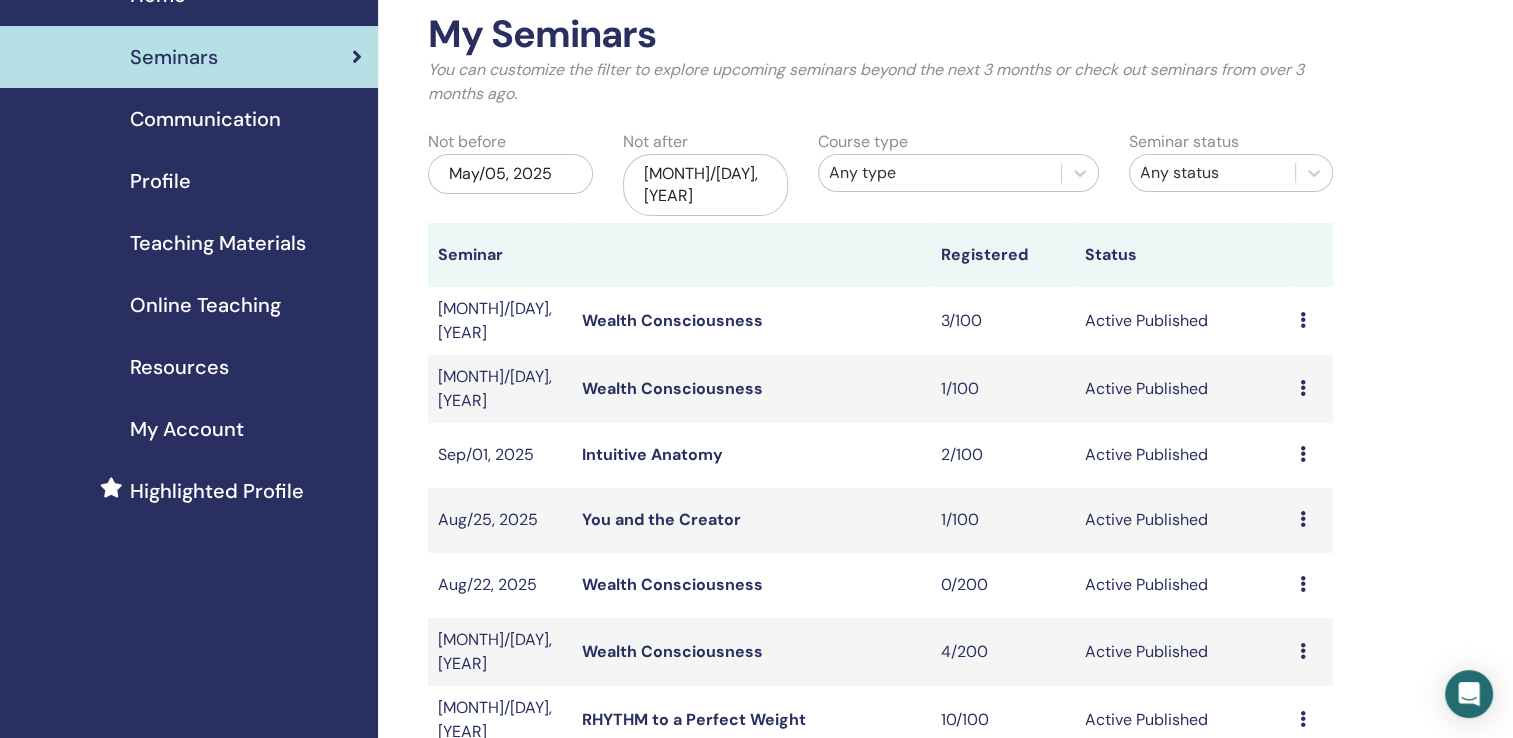 click on "You and the Creator" at bounding box center [661, 519] 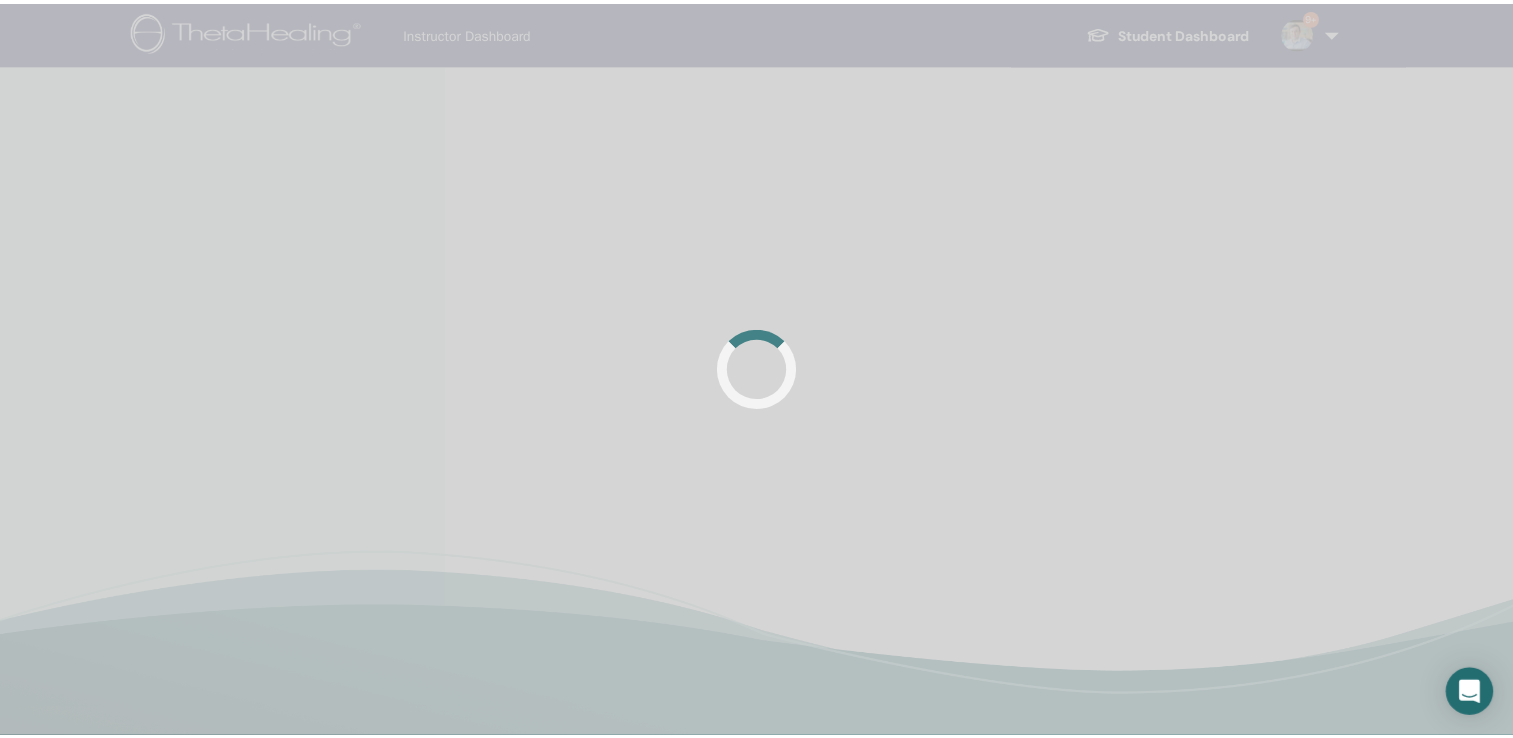 scroll, scrollTop: 0, scrollLeft: 0, axis: both 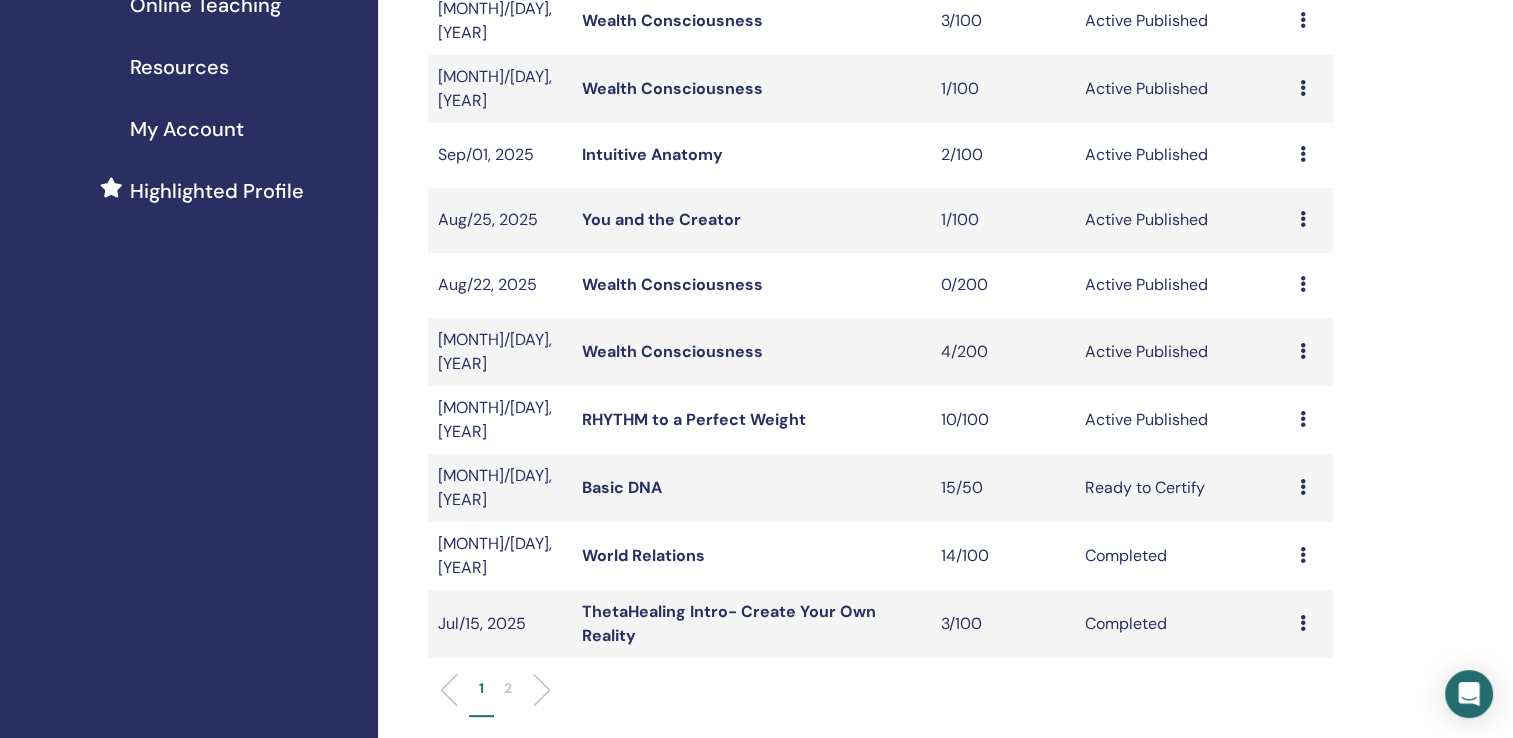 click on "2" at bounding box center [508, 688] 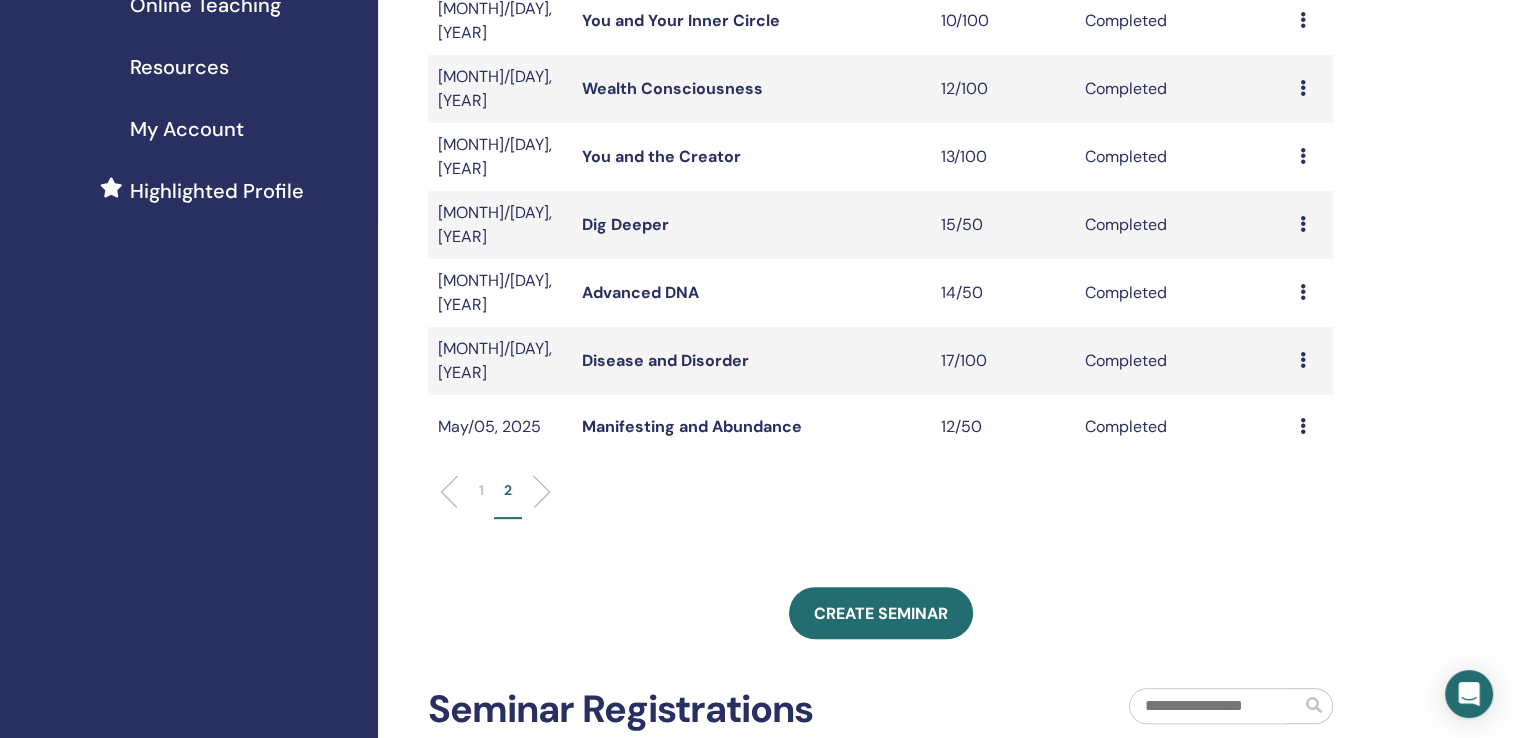 scroll, scrollTop: 300, scrollLeft: 0, axis: vertical 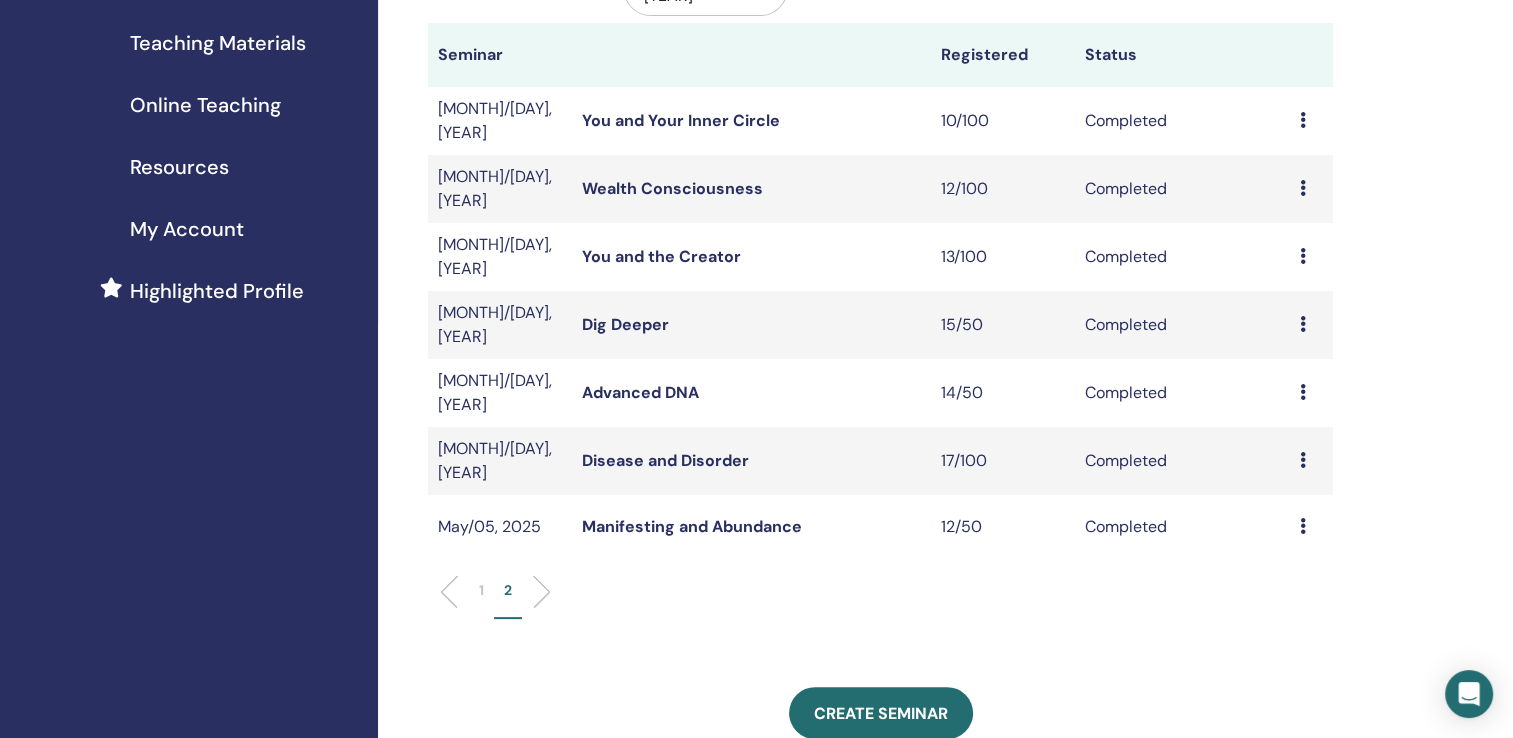 click on "1" at bounding box center [481, 590] 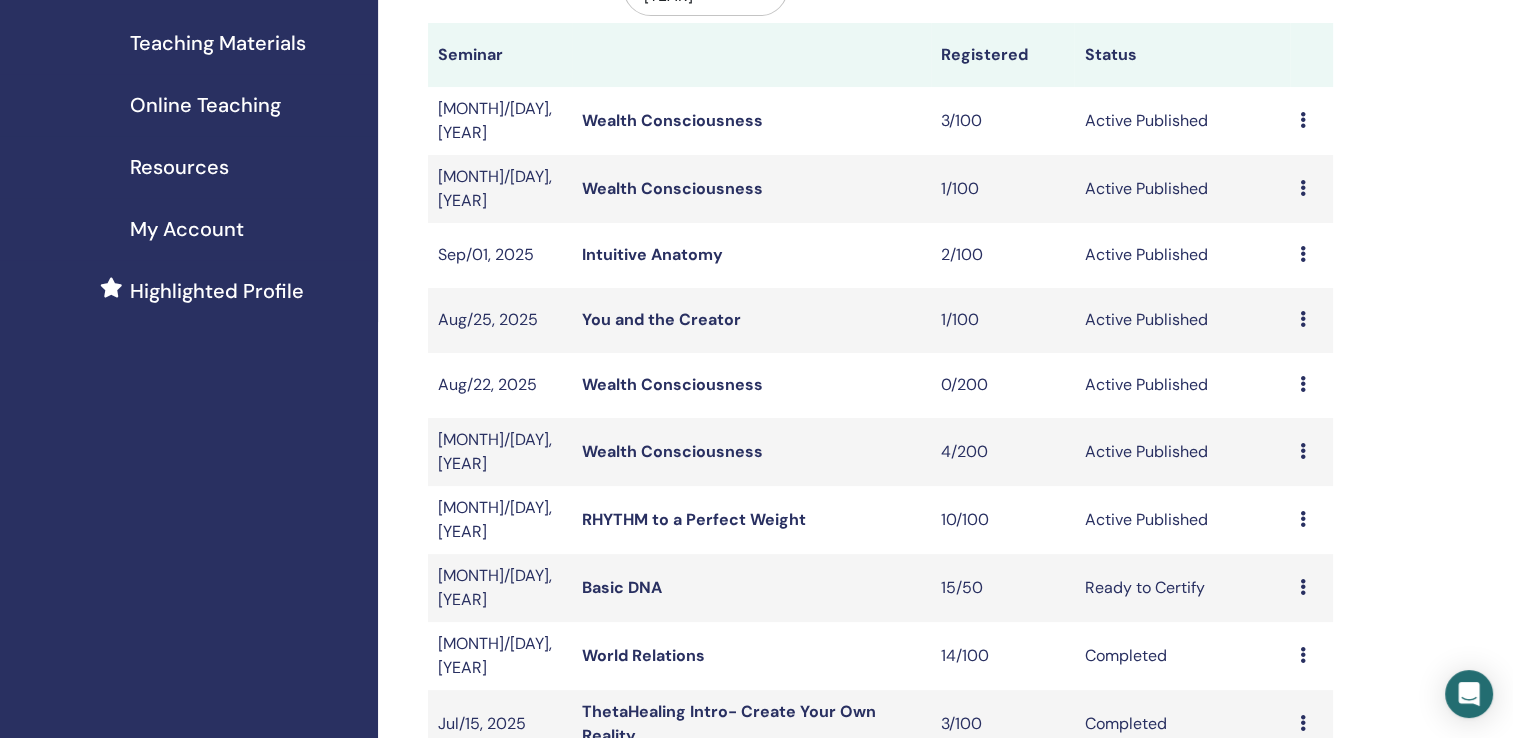 click on "Basic DNA" at bounding box center [622, 587] 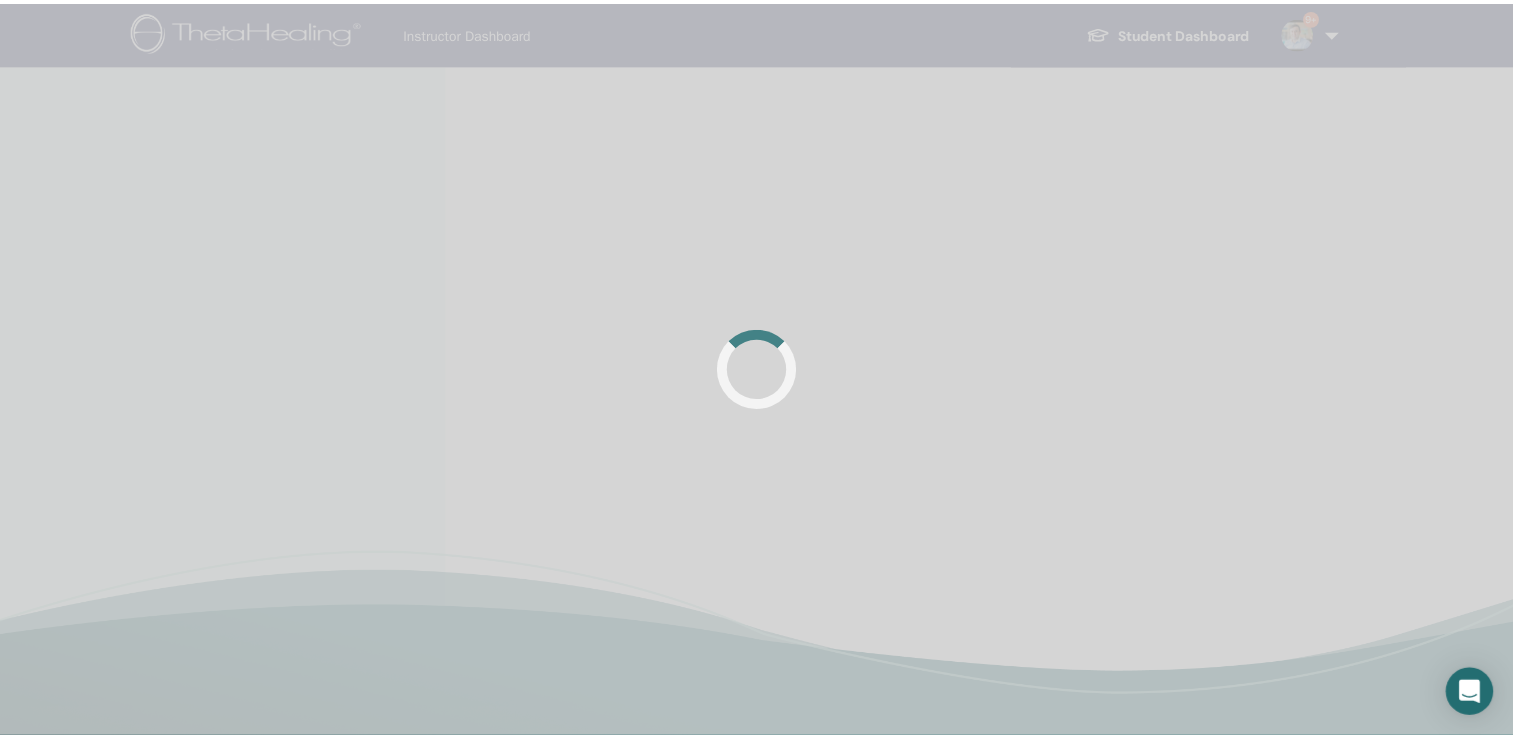 scroll, scrollTop: 0, scrollLeft: 0, axis: both 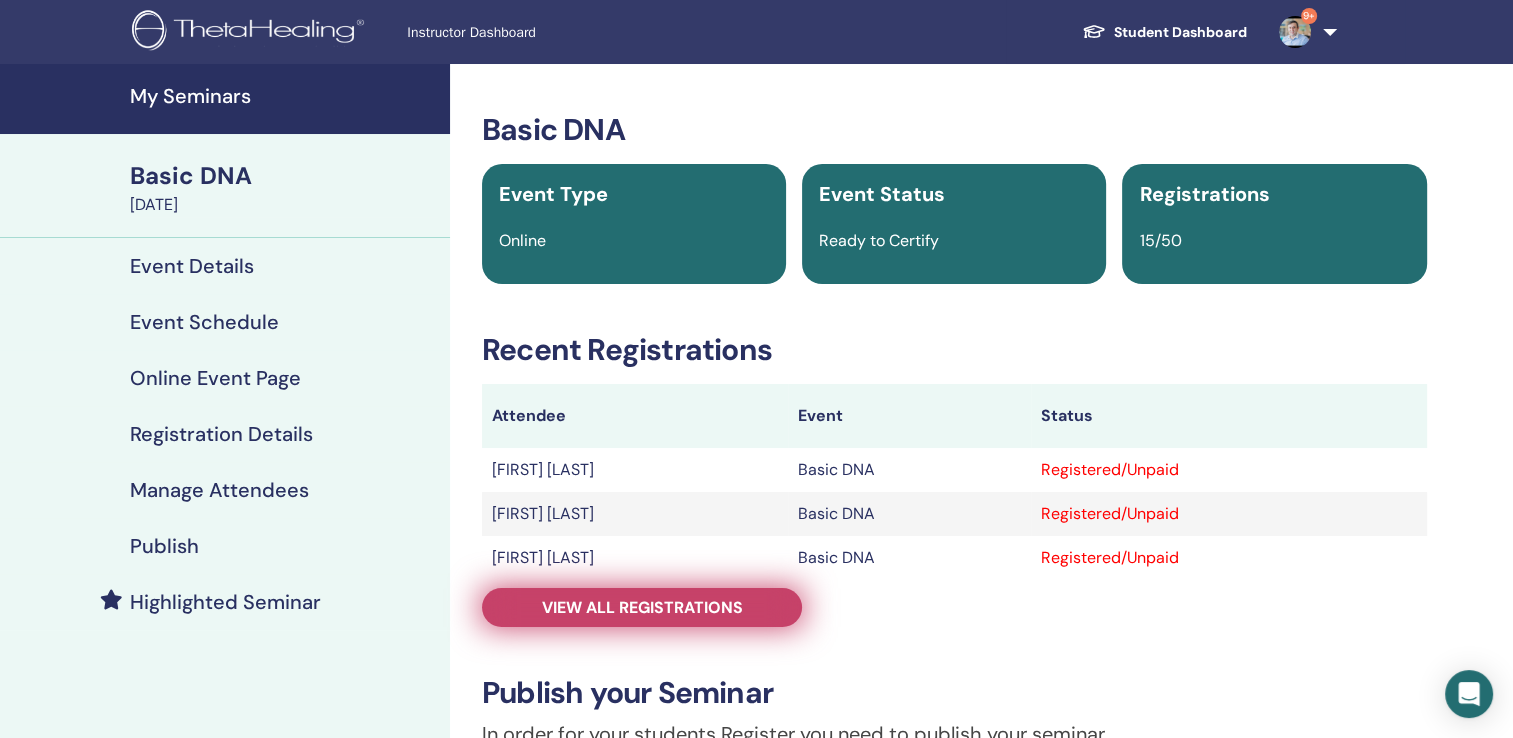 click on "View all registrations" at bounding box center (642, 607) 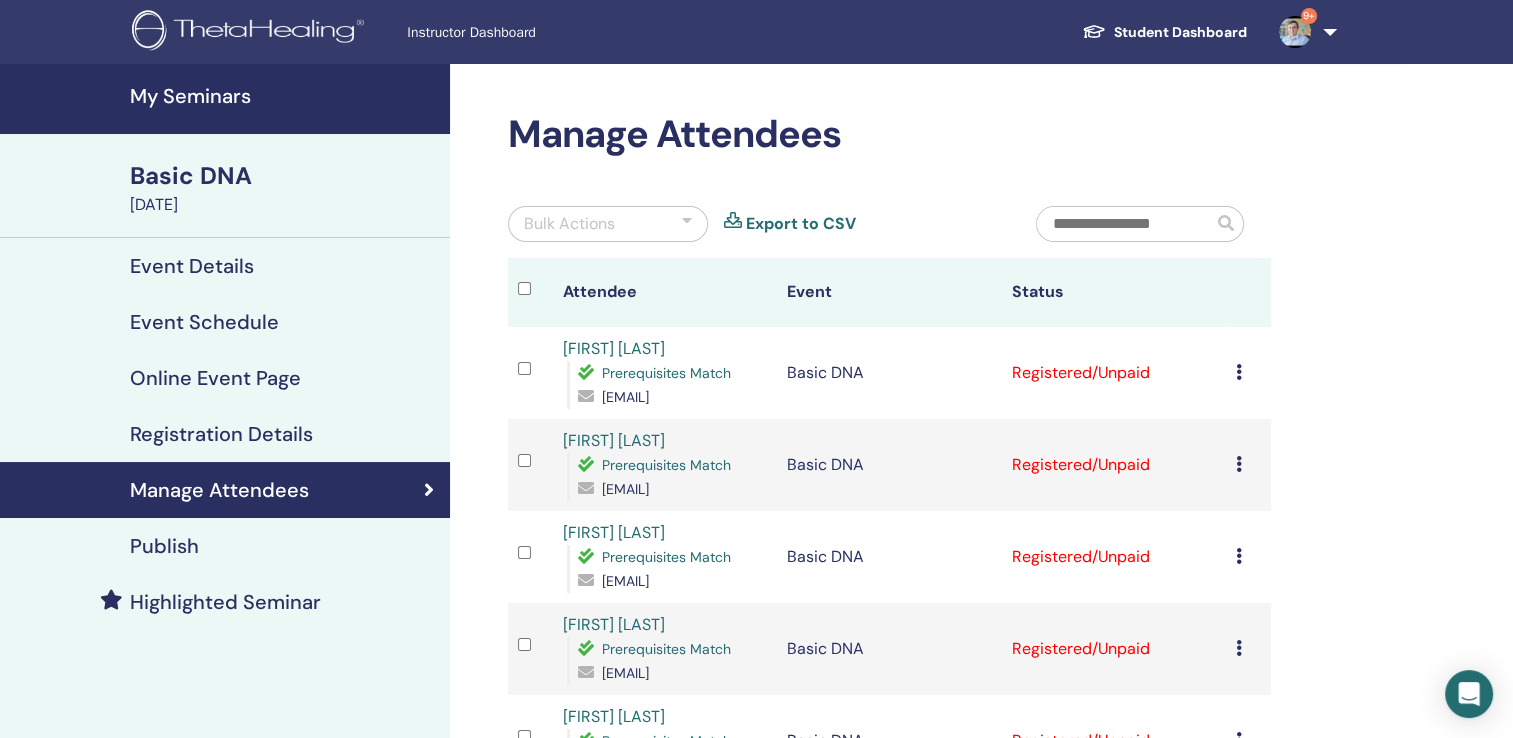 click on "Cancel Registration Do not auto-certify Mark as Paid Mark as Unpaid Mark as Absent Complete and Certify Download Certificate" at bounding box center (1248, 373) 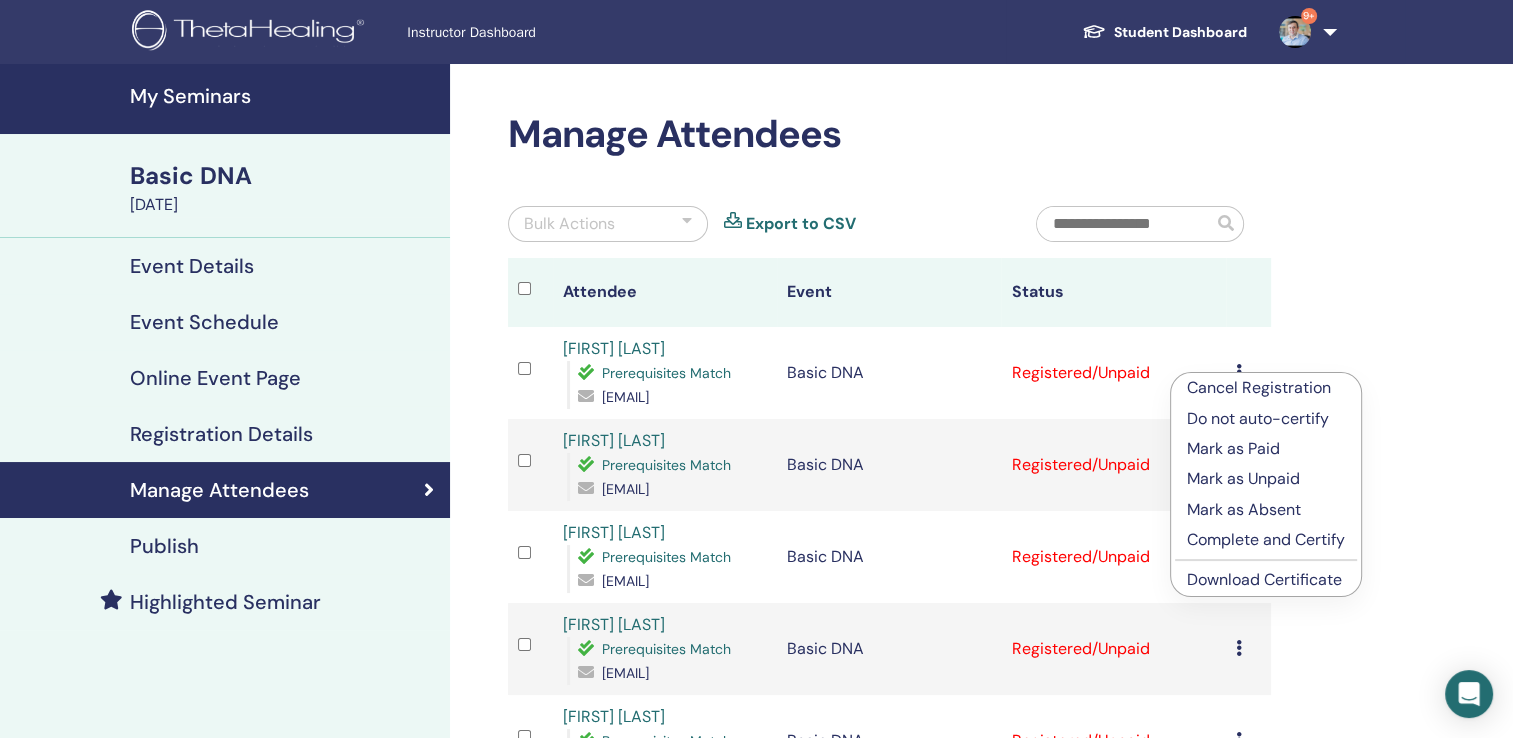 click on "Complete and Certify" at bounding box center [1266, 540] 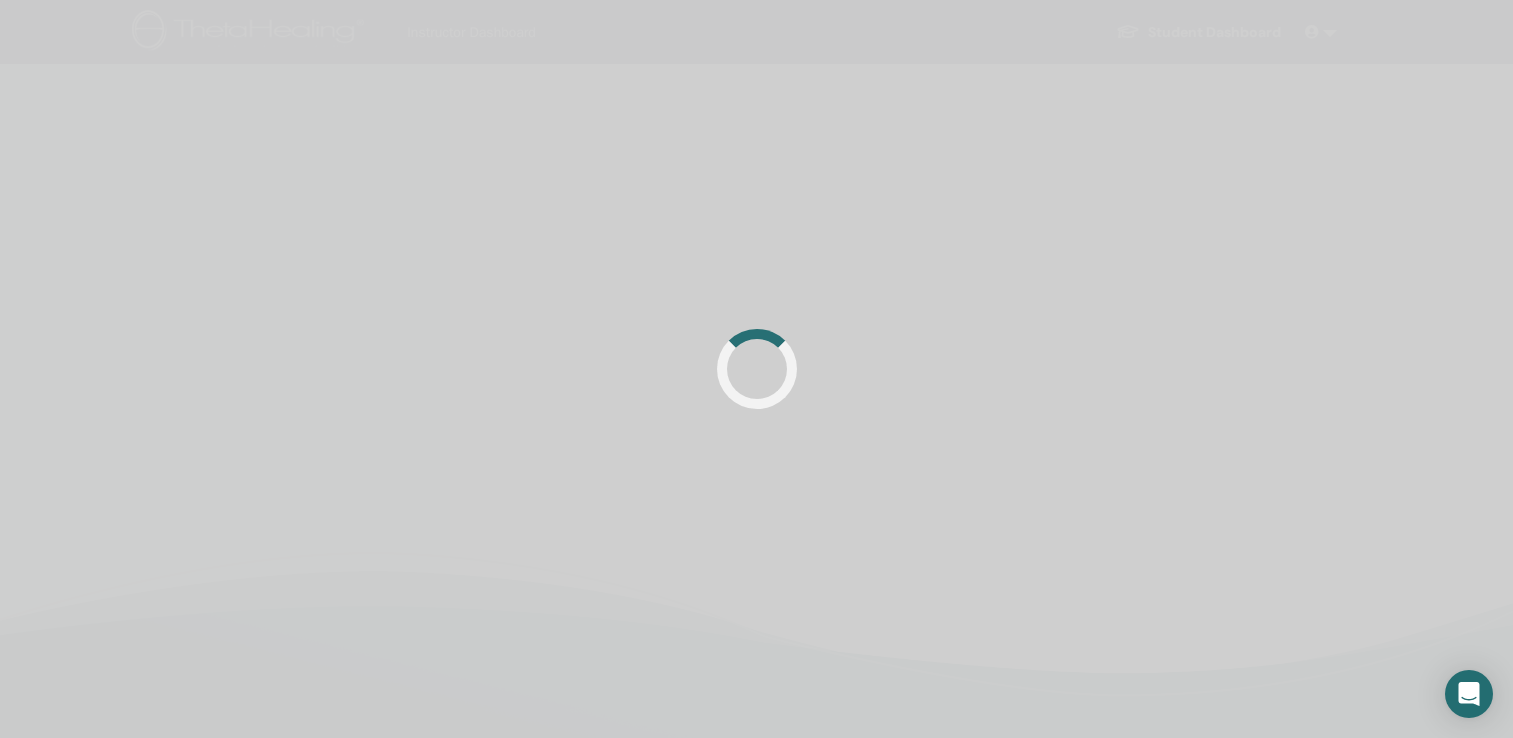 scroll, scrollTop: 0, scrollLeft: 0, axis: both 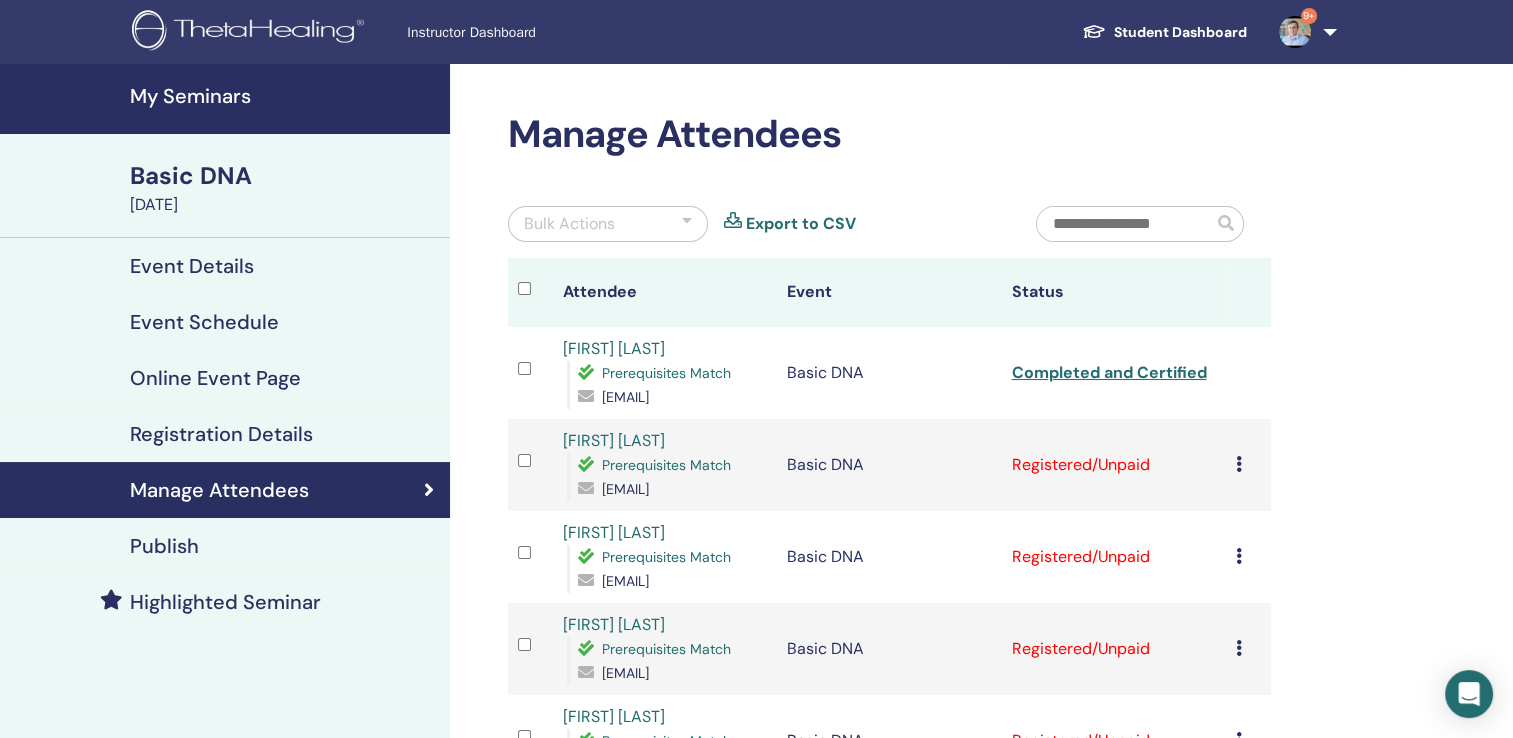 click at bounding box center (1239, 464) 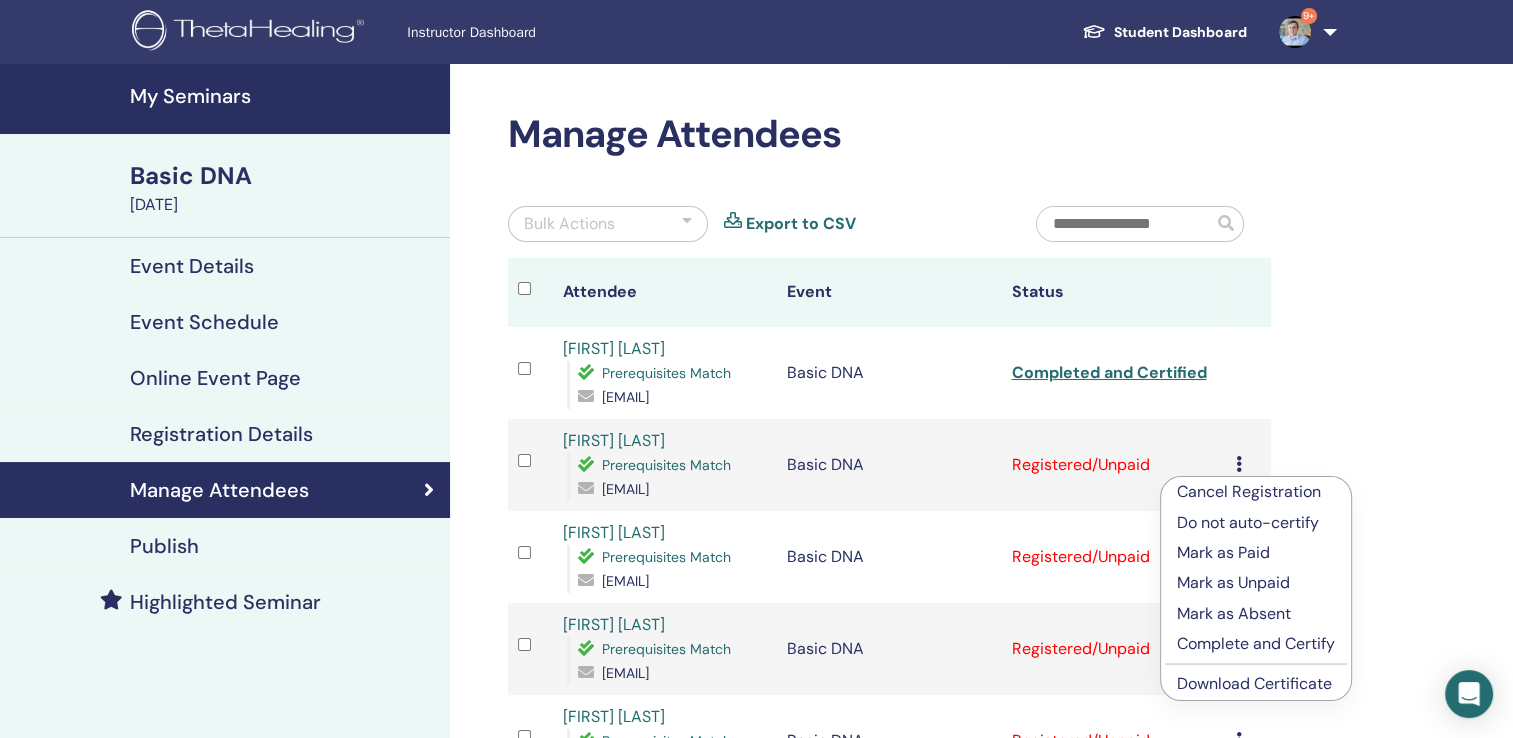 click on "Complete and Certify" at bounding box center (1256, 644) 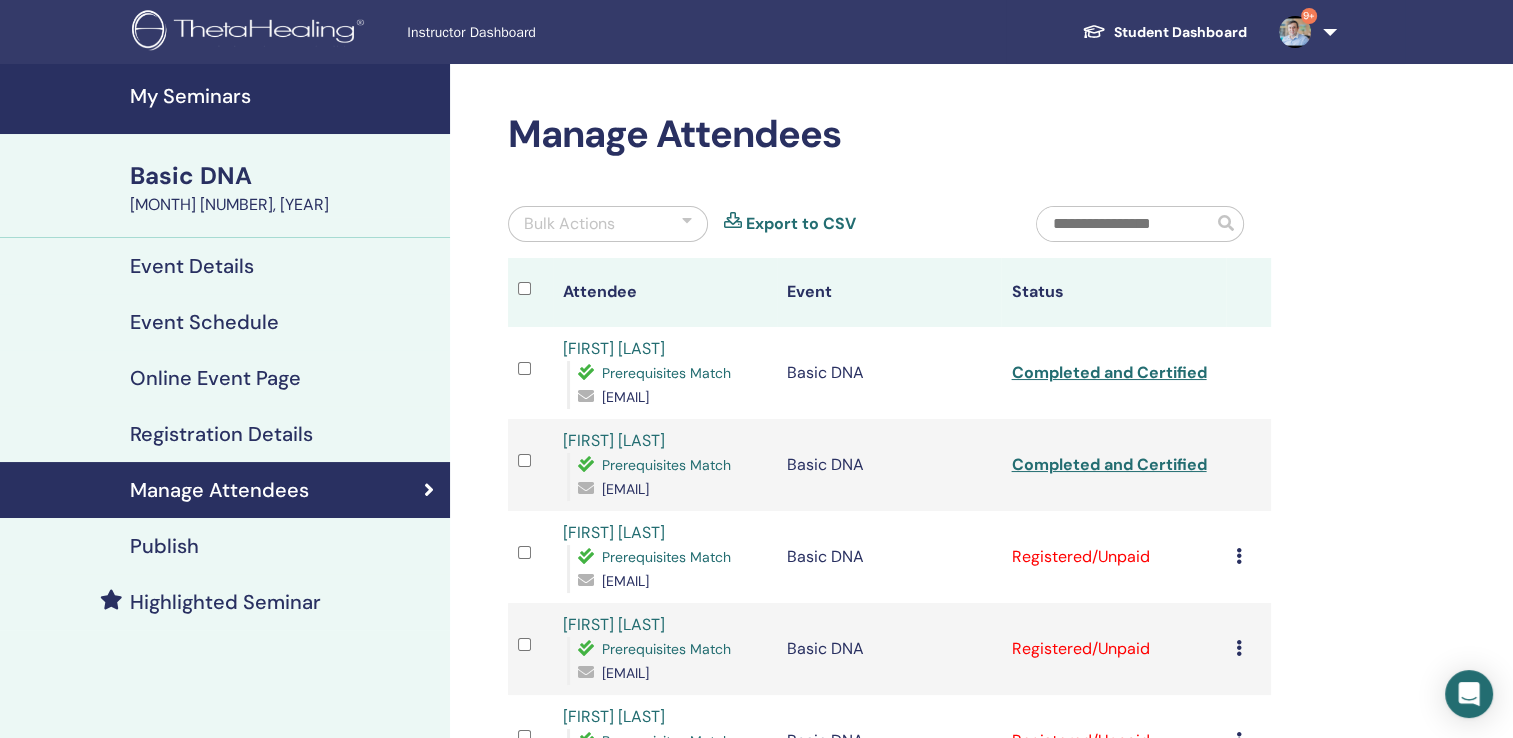 scroll, scrollTop: 200, scrollLeft: 0, axis: vertical 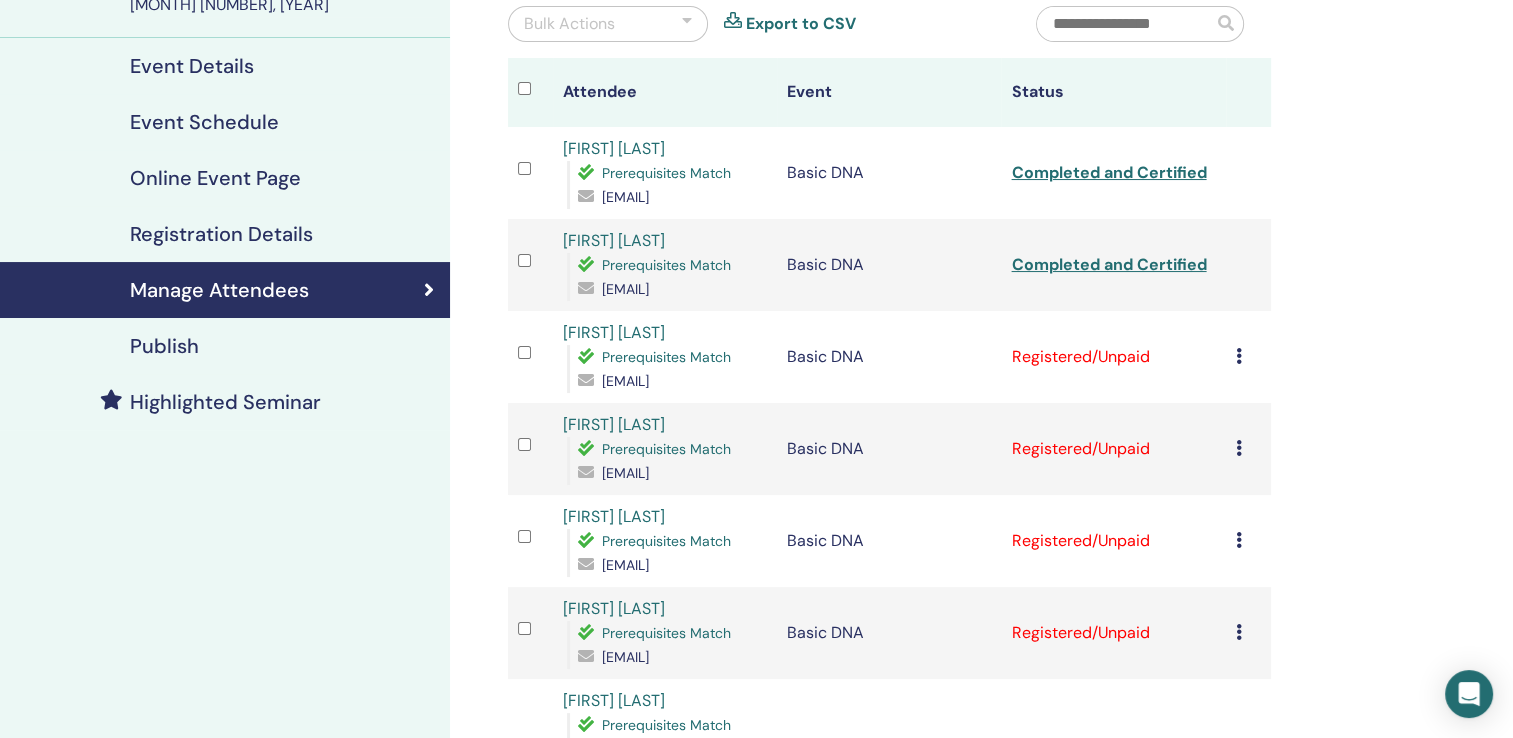 click on "Cancel Registration Do not auto-certify Mark as Paid Mark as Unpaid Mark as Absent Complete and Certify Download Certificate" at bounding box center [1248, 357] 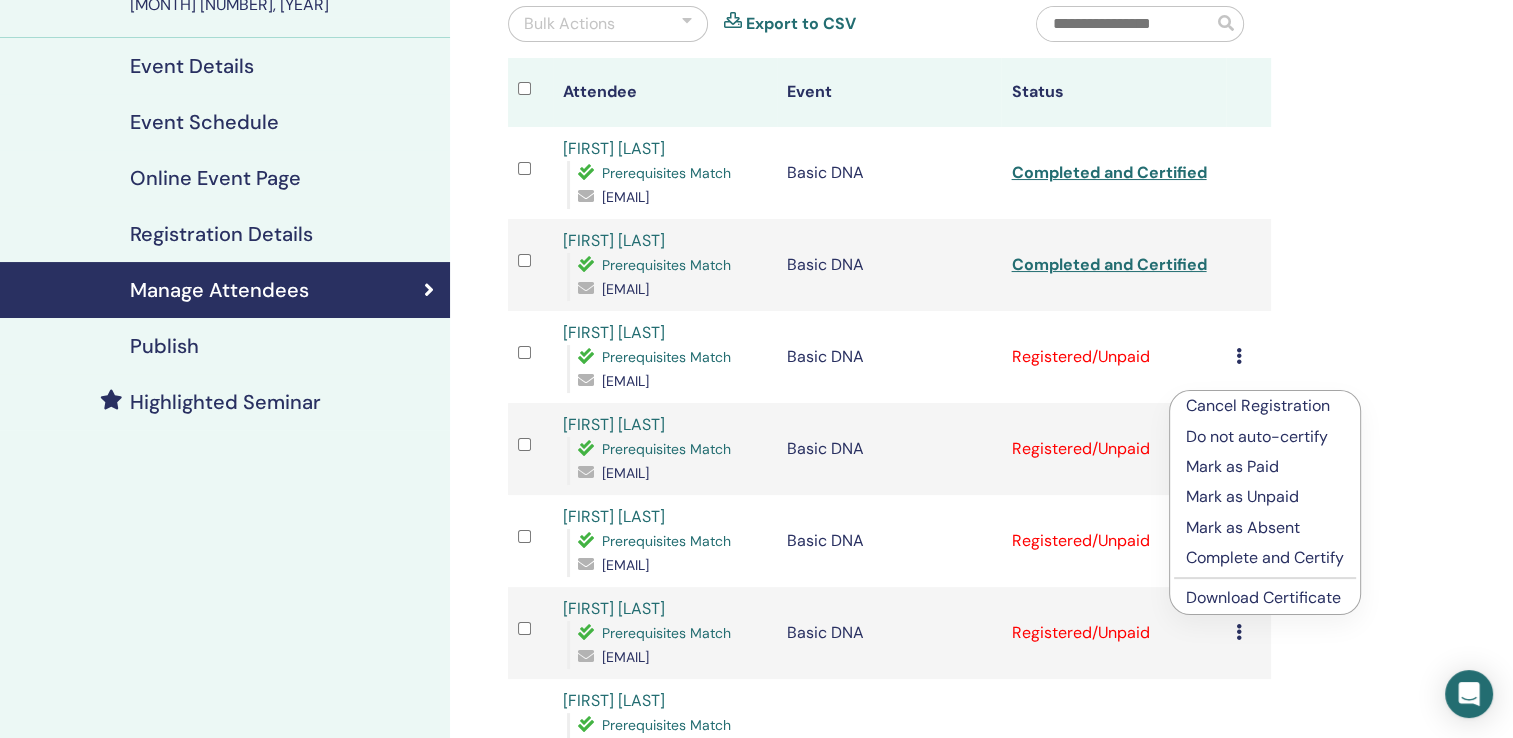 click on "Complete and Certify" at bounding box center [1265, 558] 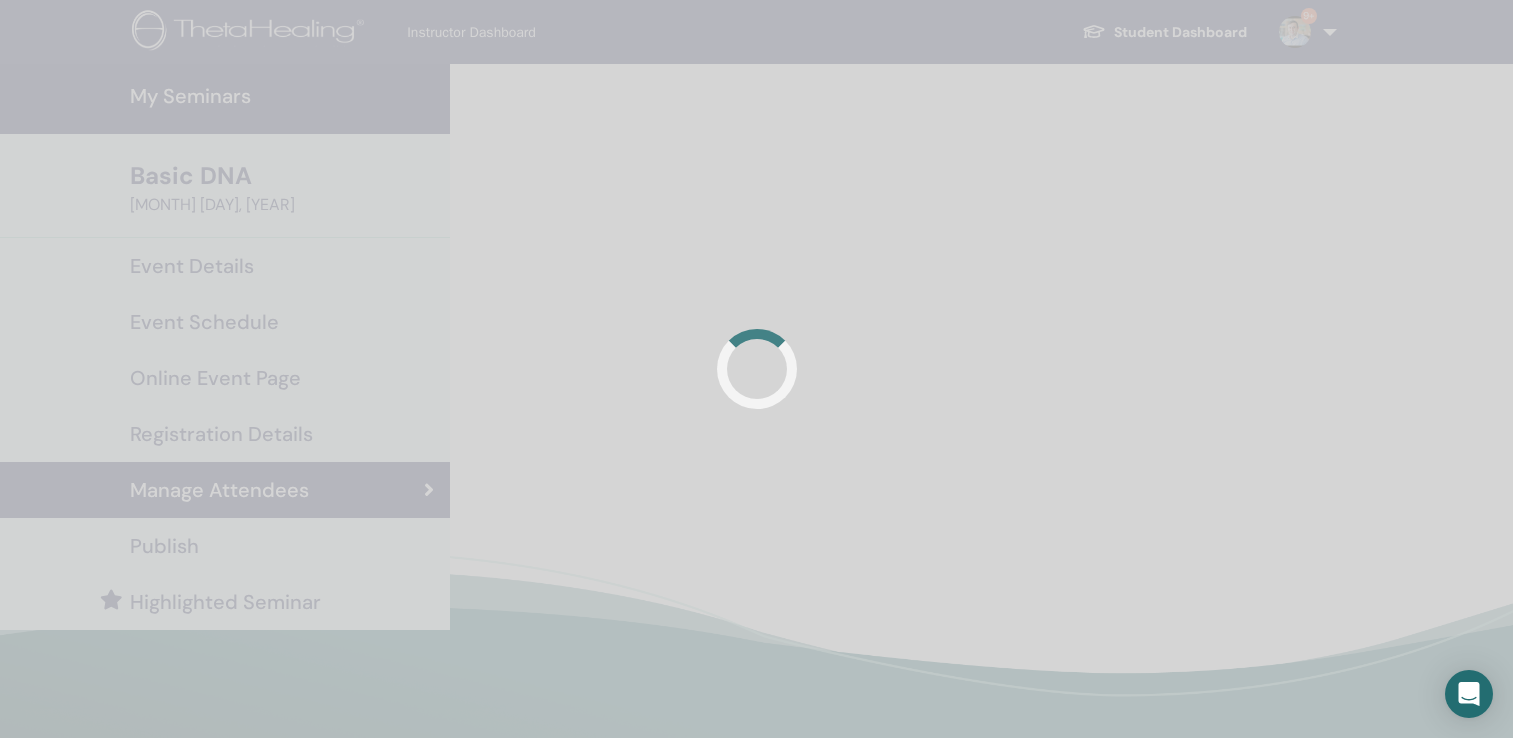 scroll, scrollTop: 200, scrollLeft: 0, axis: vertical 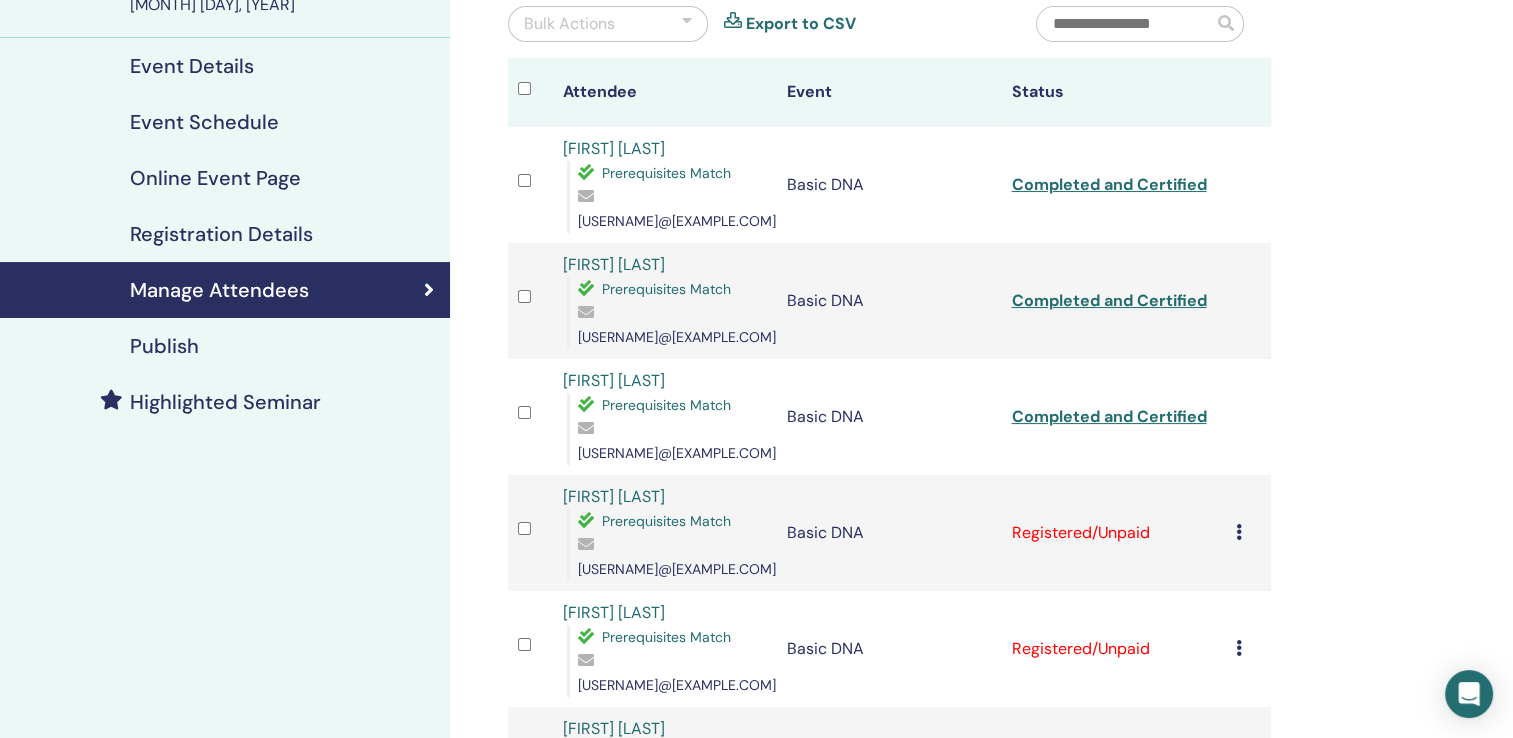 click on "Cancel Registration Do not auto-certify Mark as Paid Mark as Unpaid Mark as Absent Complete and Certify Download Certificate" at bounding box center (1248, 533) 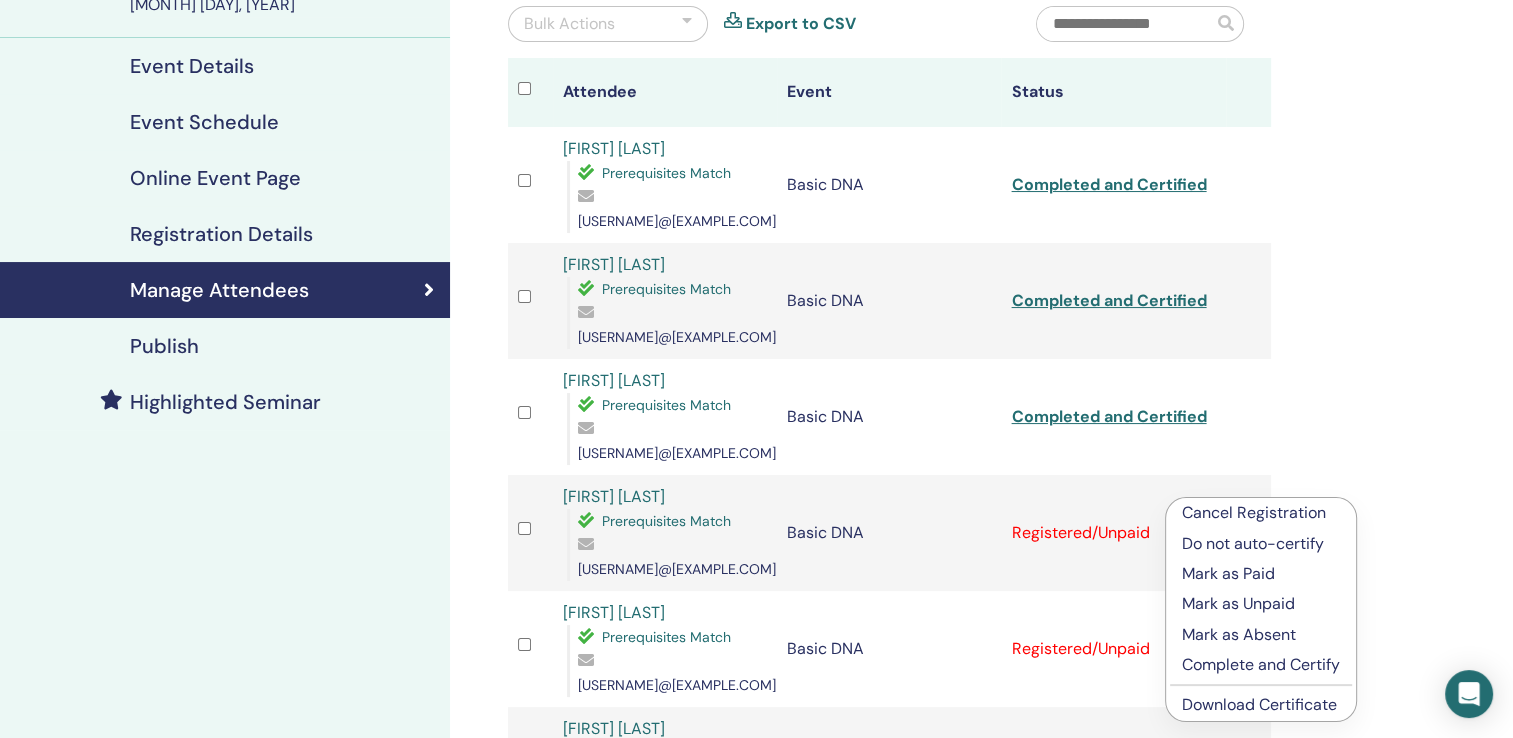 click on "Complete and Certify" at bounding box center [1261, 665] 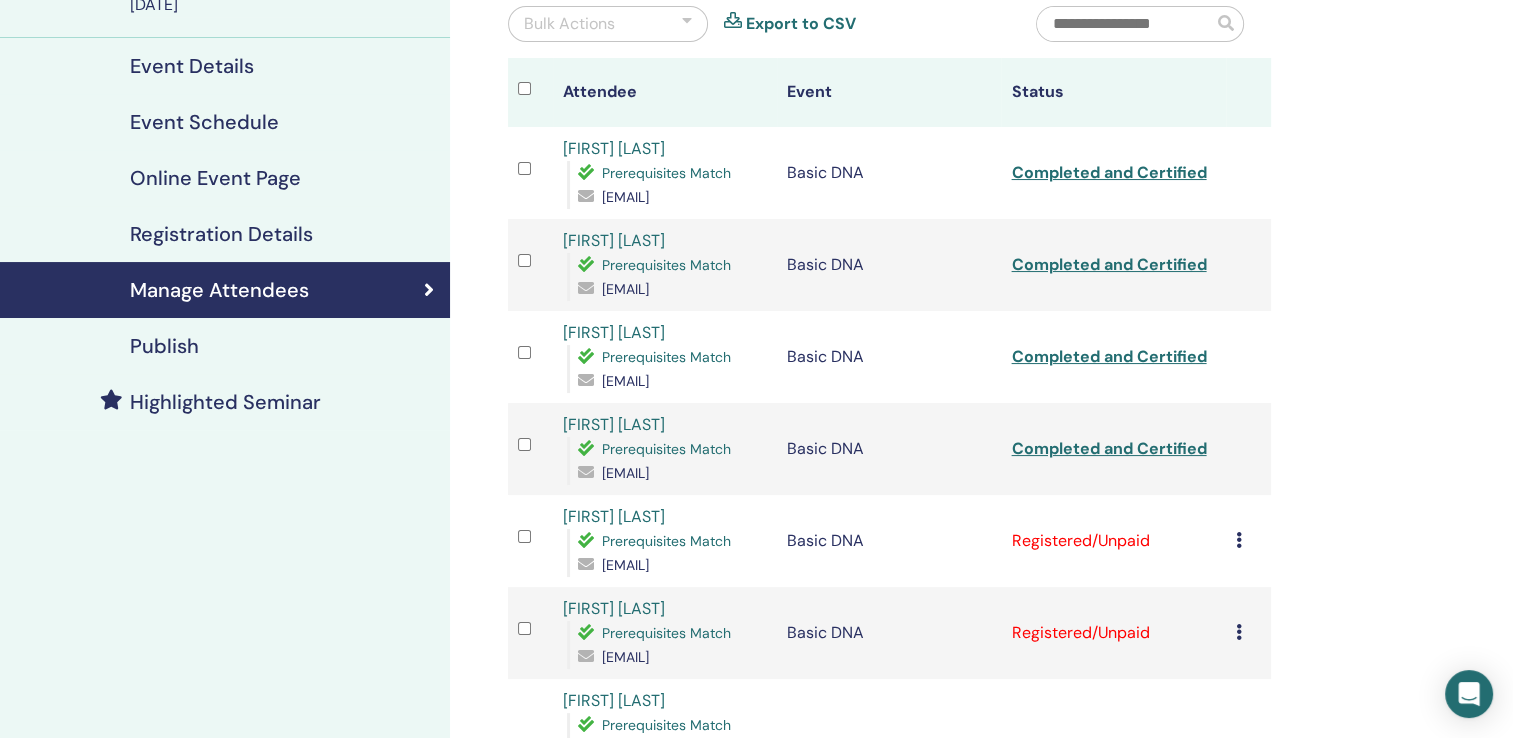 scroll, scrollTop: 300, scrollLeft: 0, axis: vertical 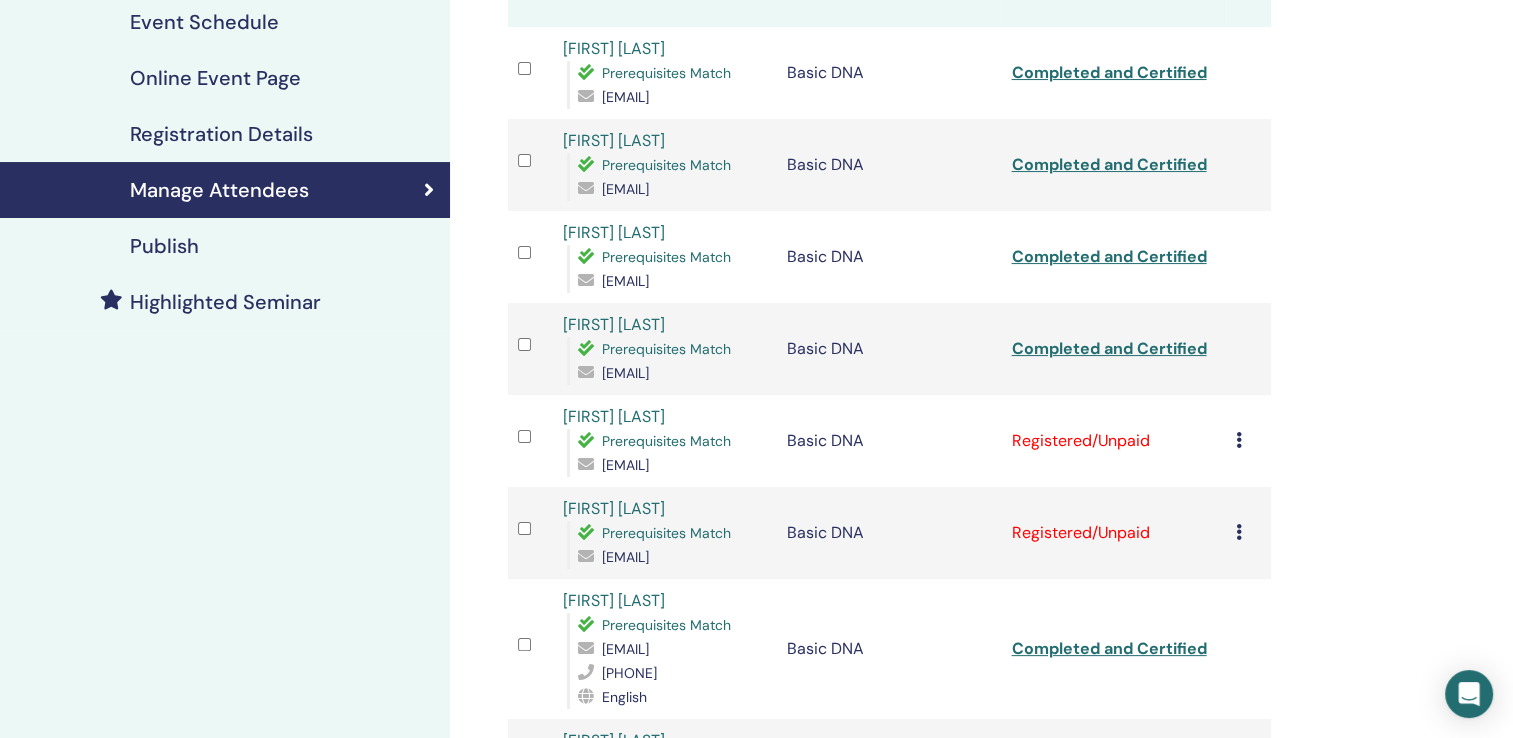 click at bounding box center [1239, 440] 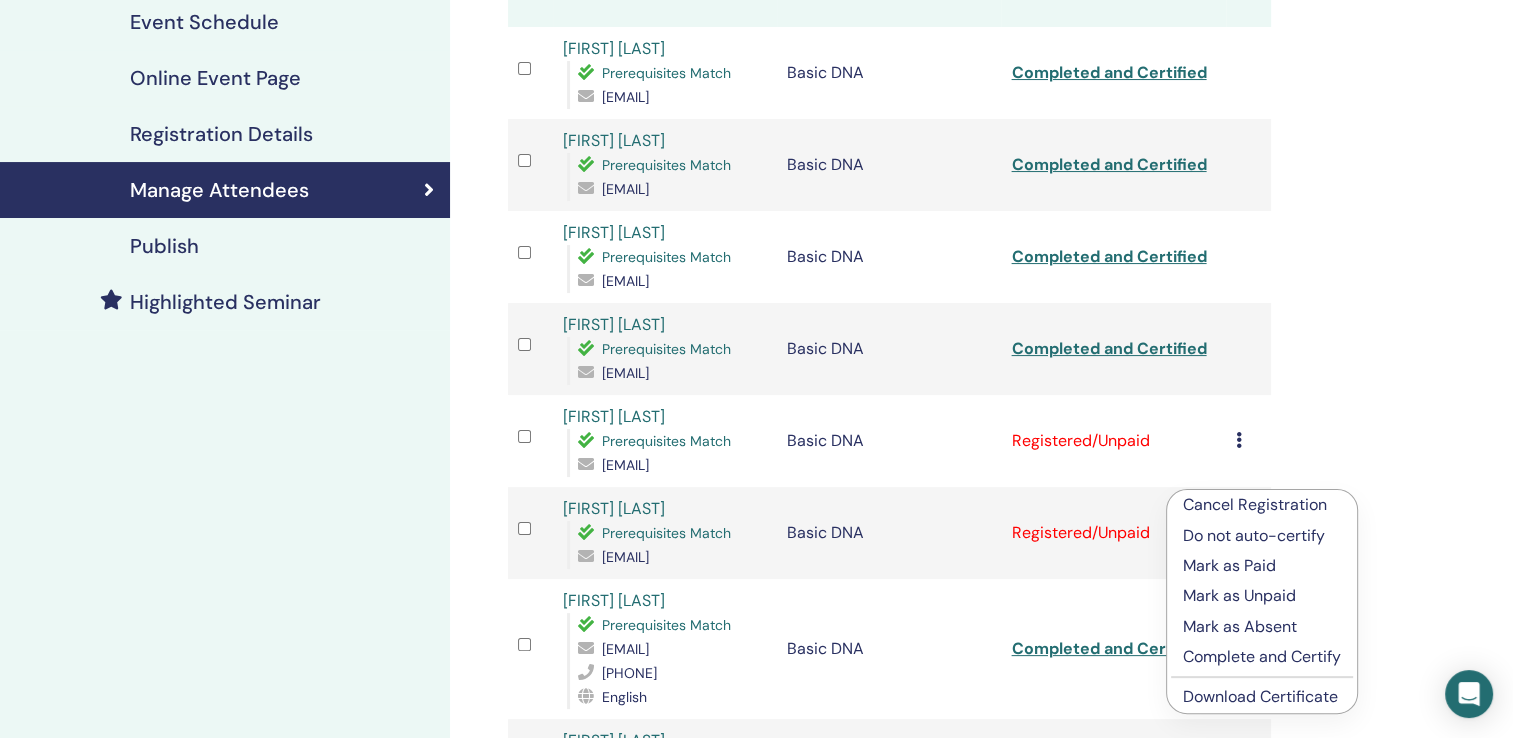 click on "Complete and Certify" at bounding box center (1262, 657) 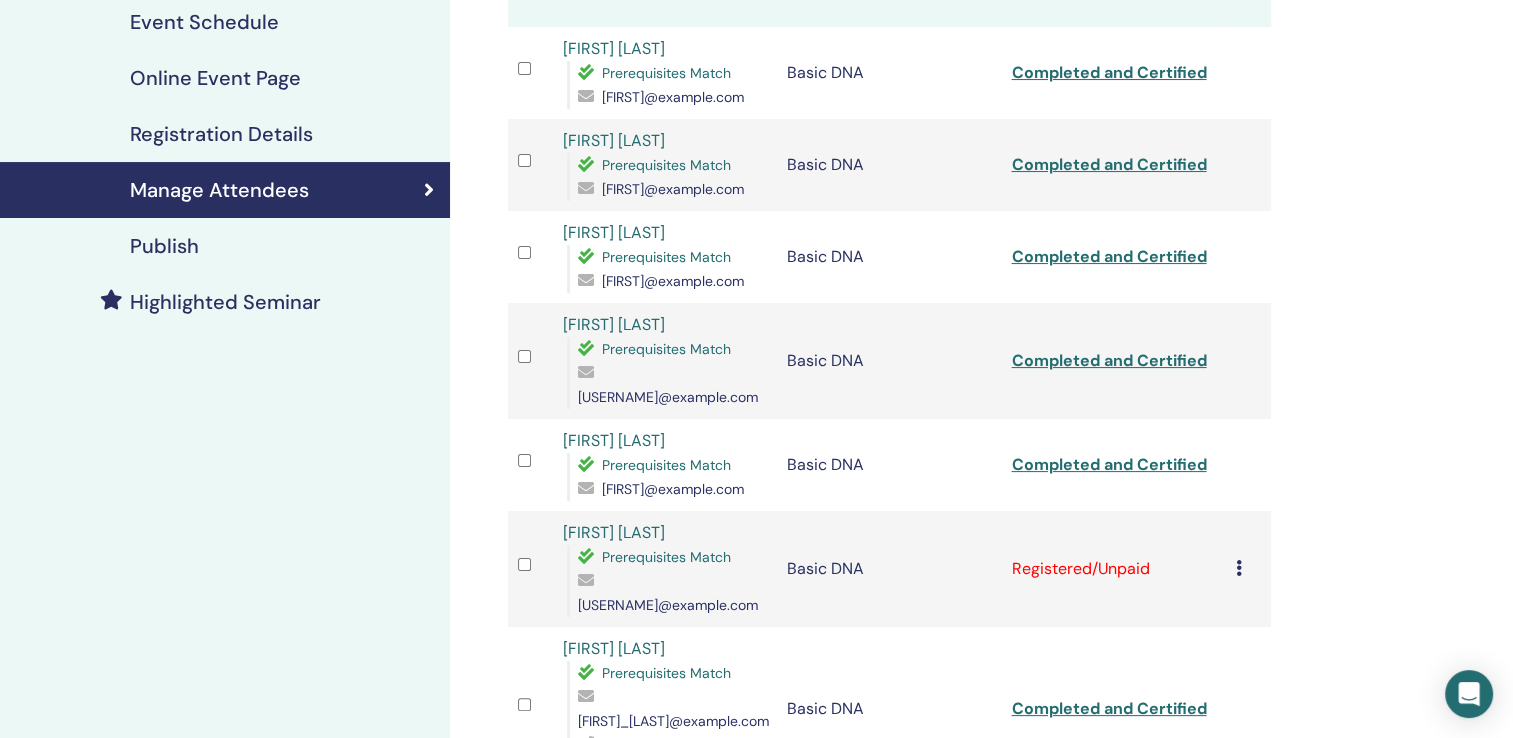 scroll, scrollTop: 400, scrollLeft: 0, axis: vertical 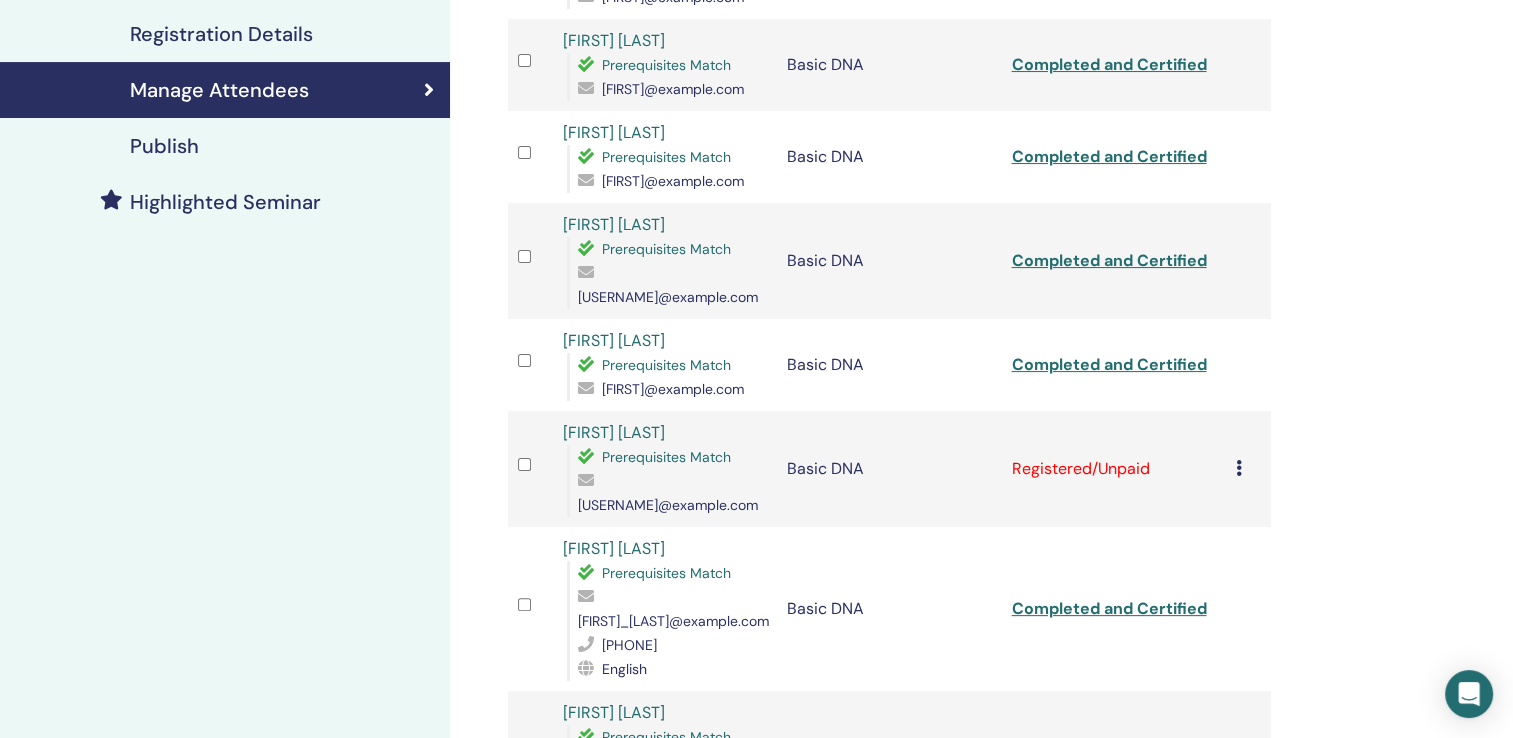 click at bounding box center [1239, 468] 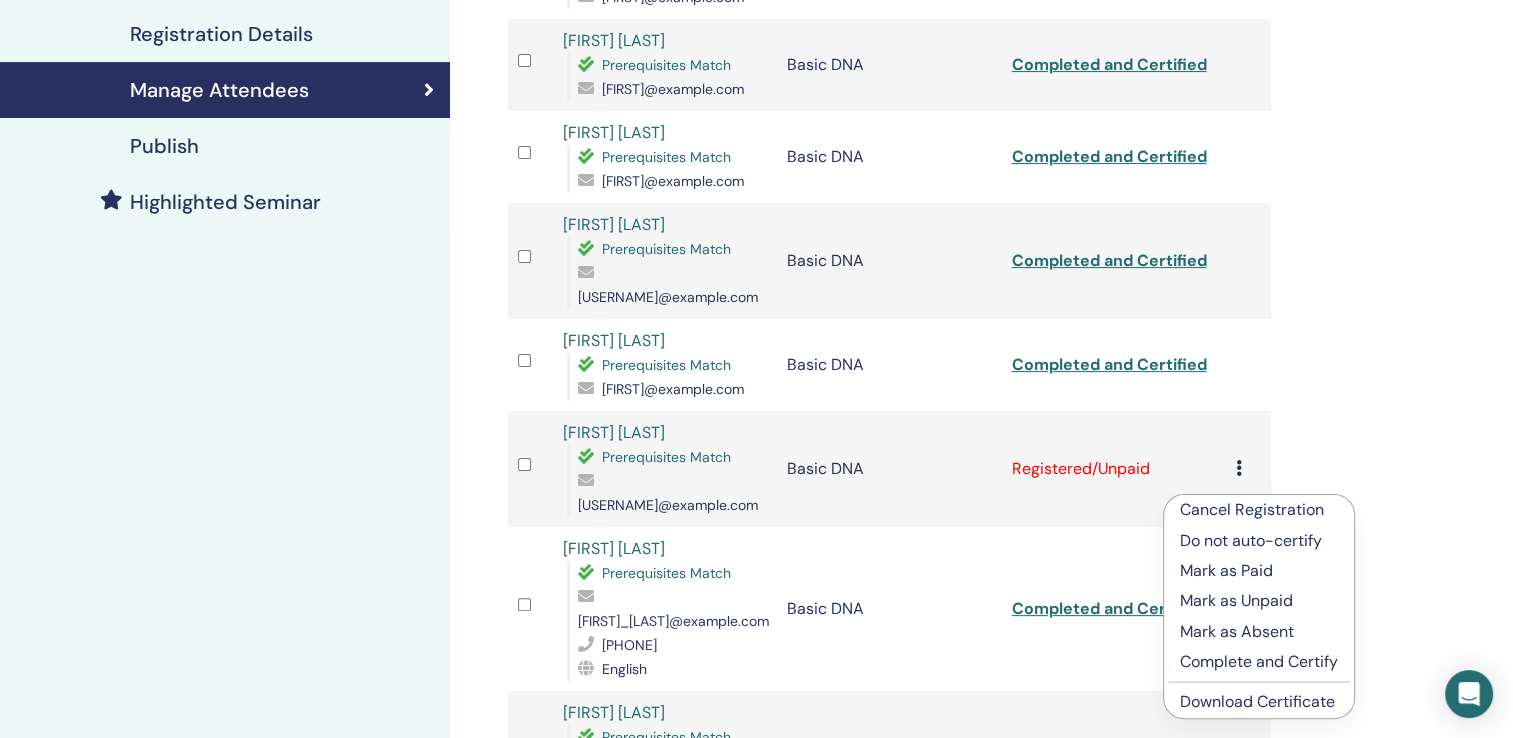 click on "Complete and Certify" at bounding box center [1259, 662] 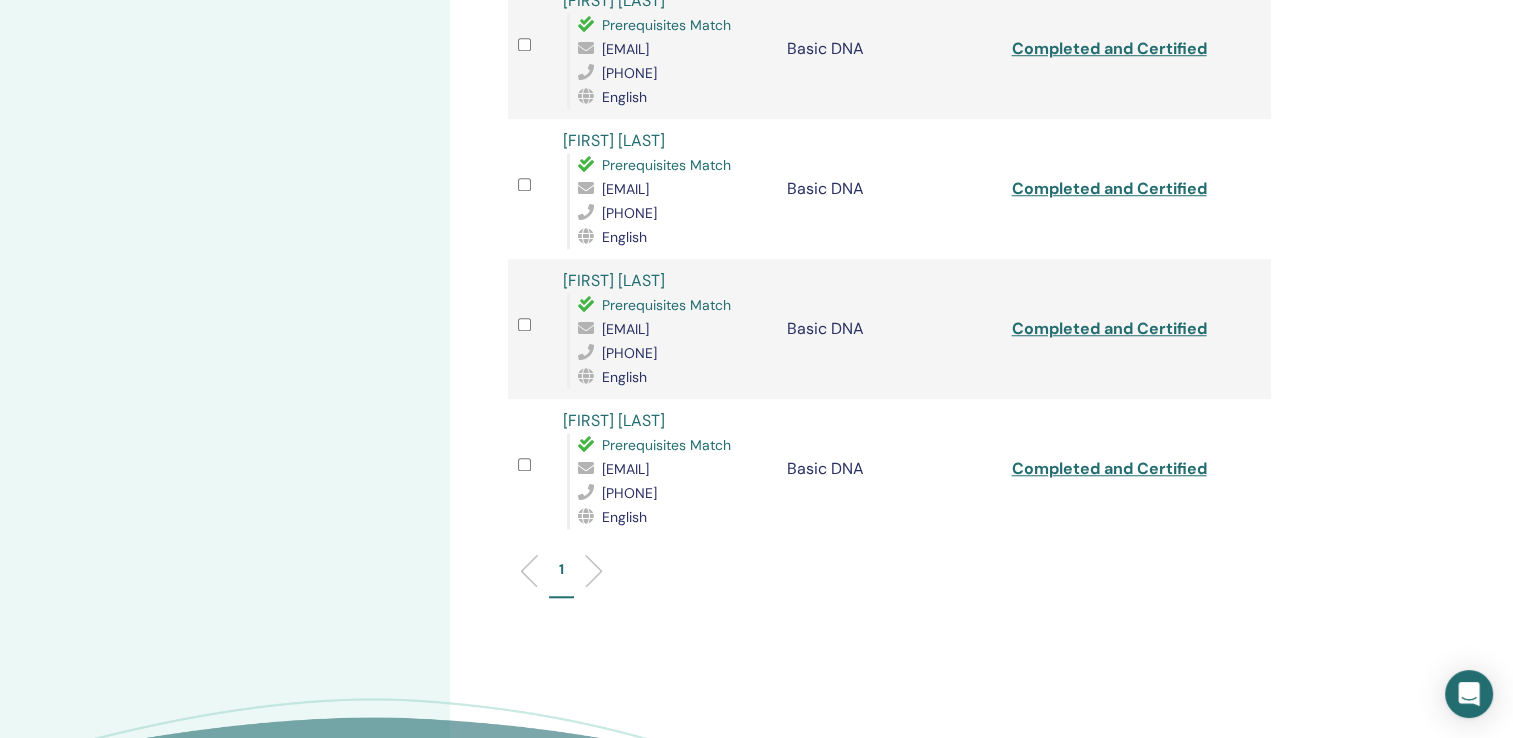 scroll, scrollTop: 1800, scrollLeft: 0, axis: vertical 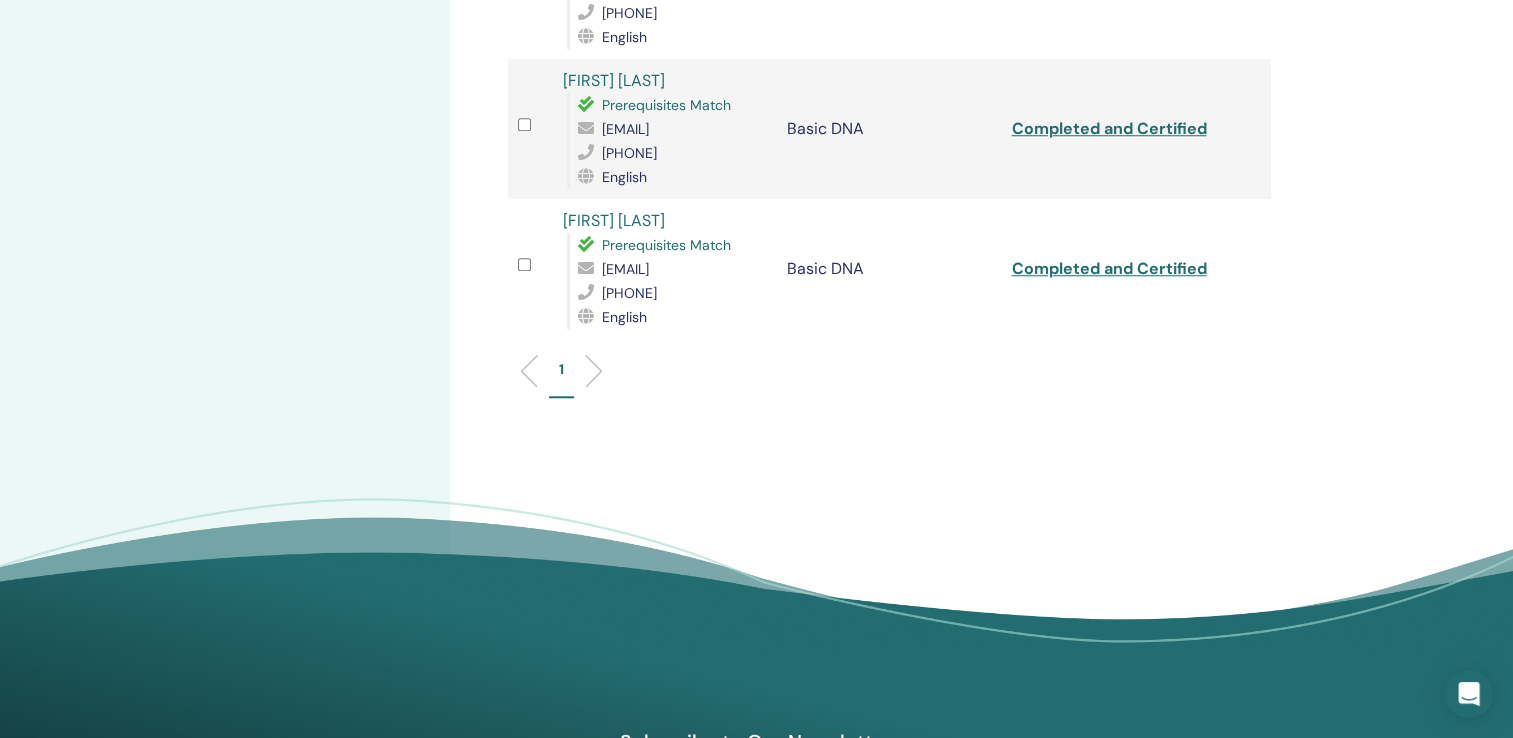click on "1" at bounding box center (889, 378) 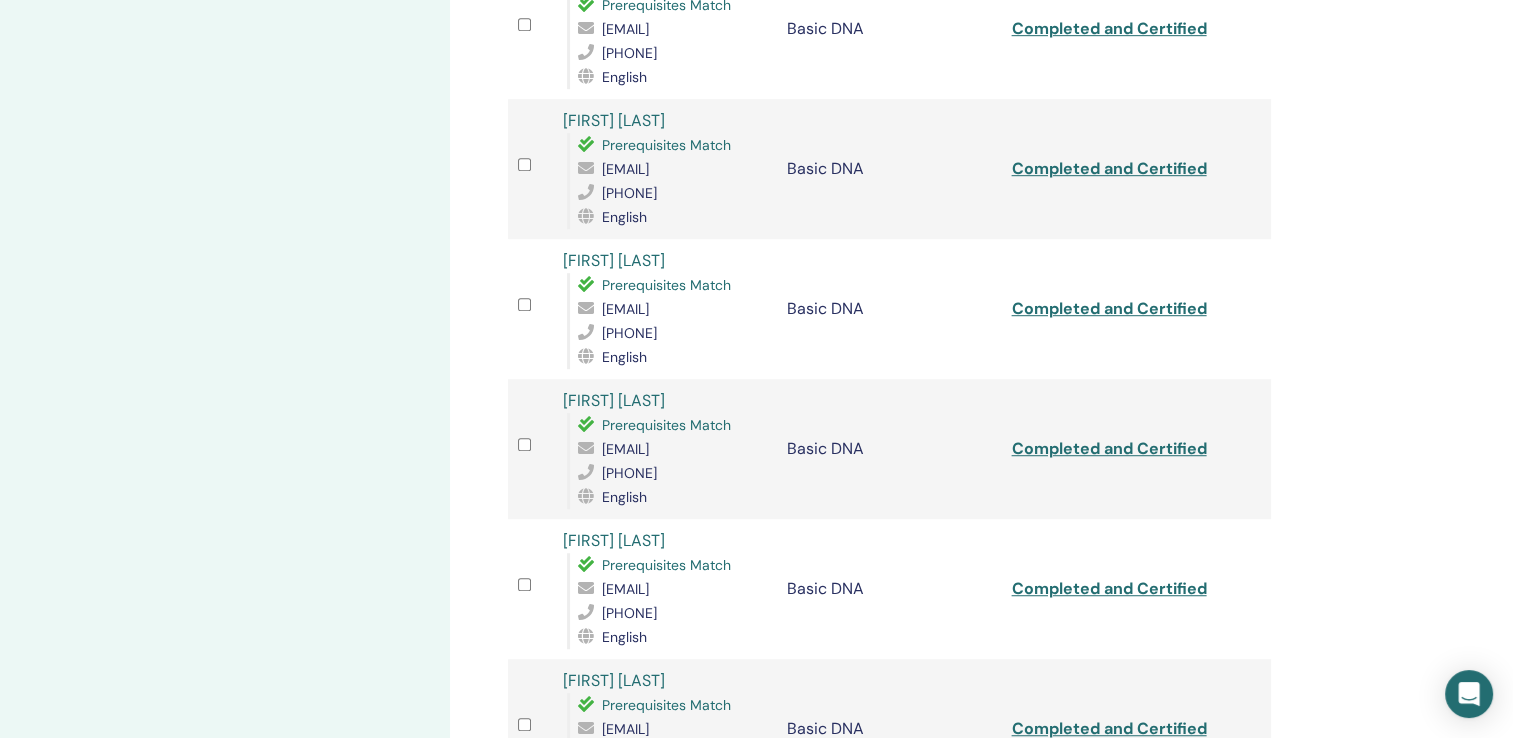 scroll, scrollTop: 1500, scrollLeft: 0, axis: vertical 